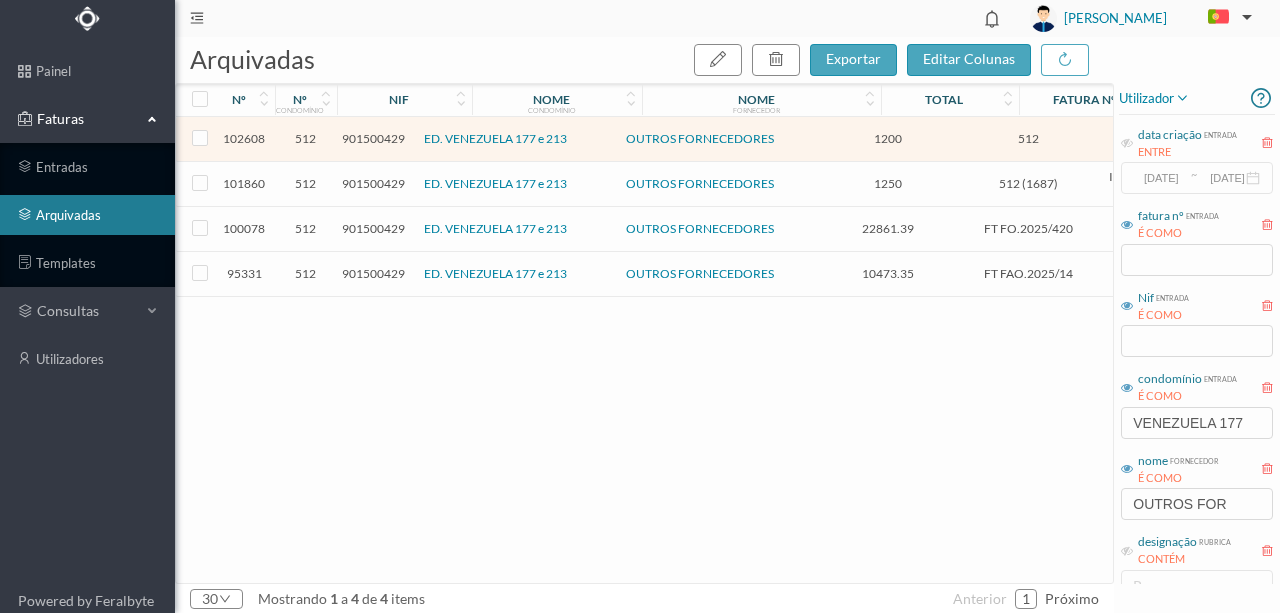 scroll, scrollTop: 0, scrollLeft: 0, axis: both 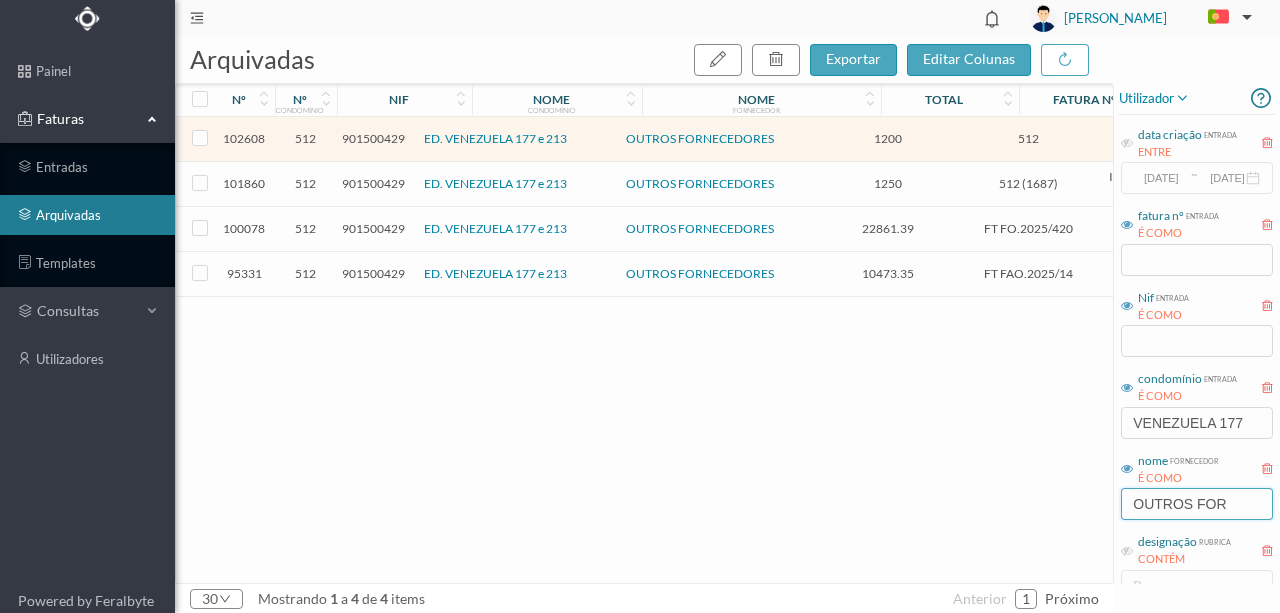 drag, startPoint x: 1238, startPoint y: 502, endPoint x: 1048, endPoint y: 506, distance: 190.0421 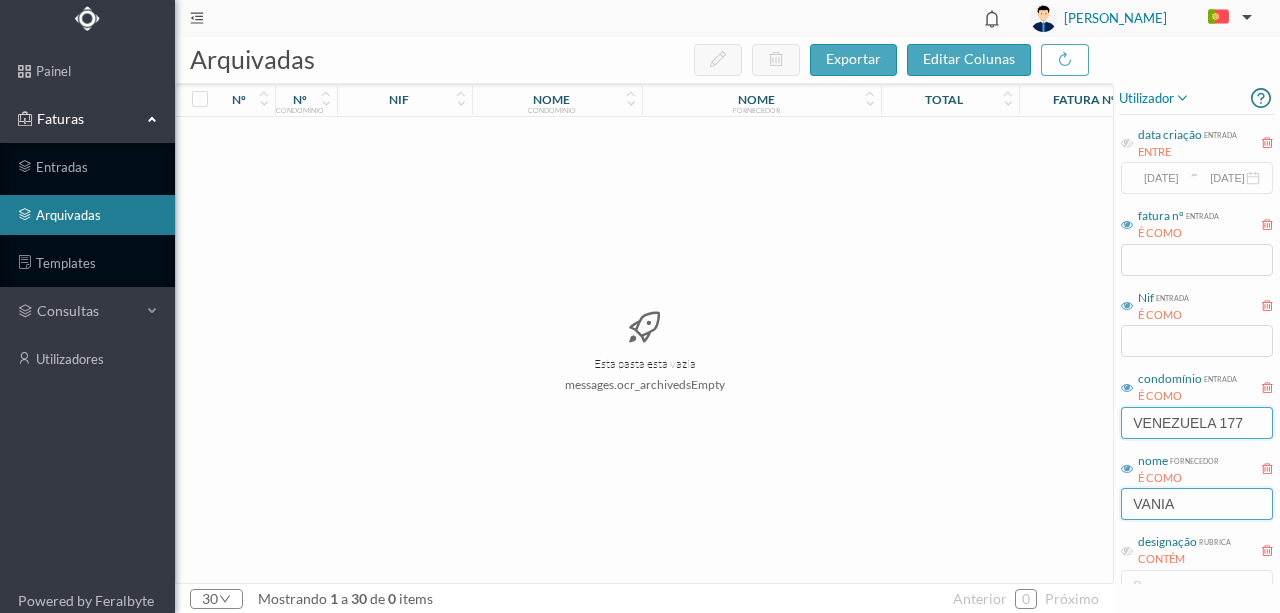 type on "VANIA" 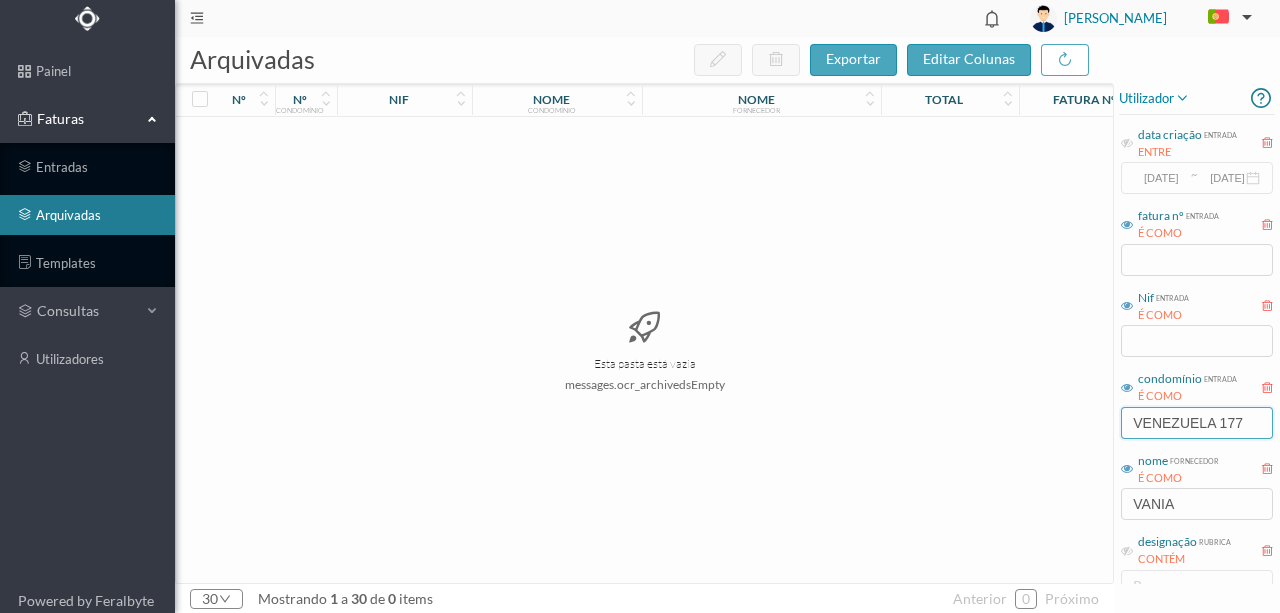 drag, startPoint x: 1255, startPoint y: 416, endPoint x: 1060, endPoint y: 427, distance: 195.31001 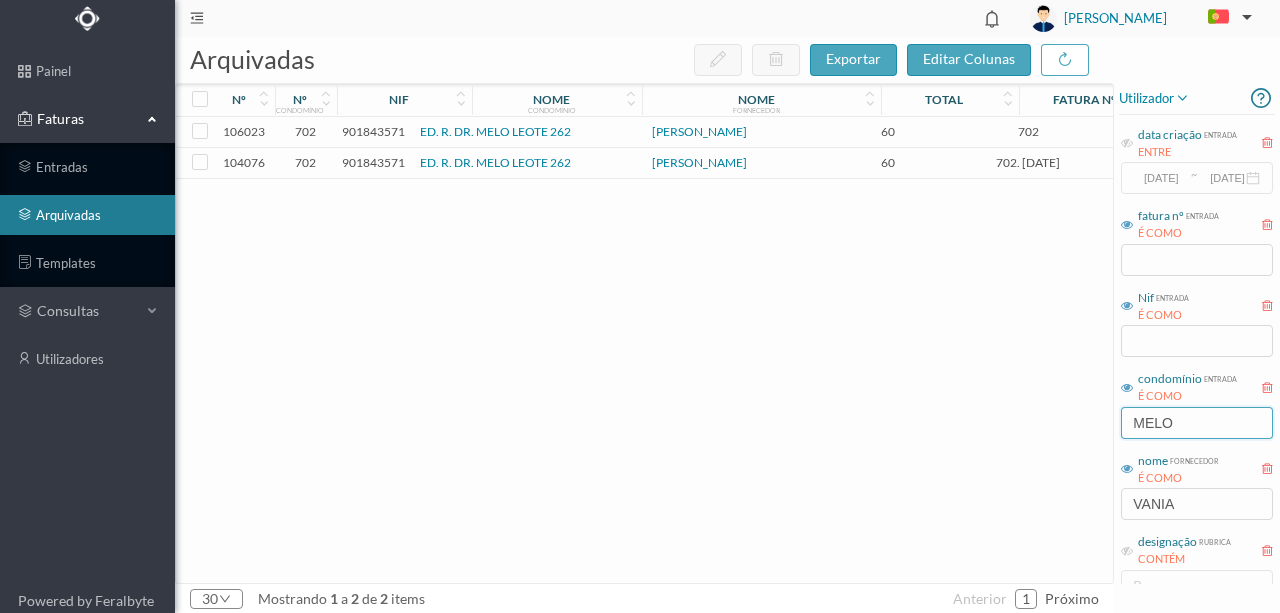 type on "MELO" 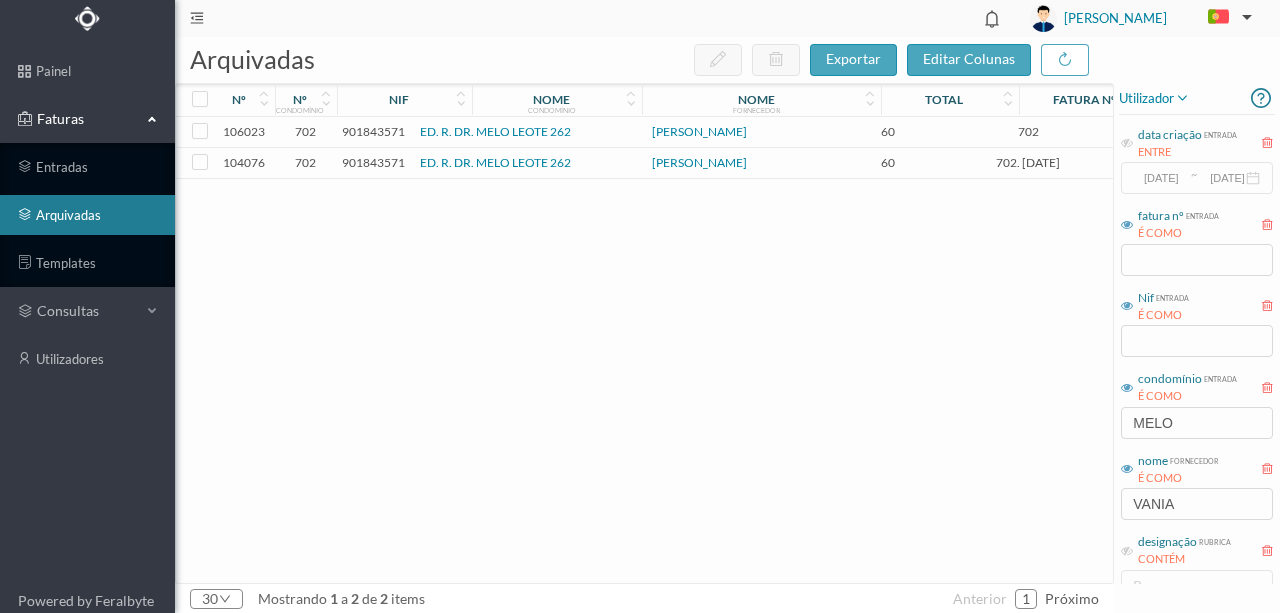 click on "106023 702 901843571 ED. R. DR. [PERSON_NAME] 262 [PERSON_NAME] 60 702 Limpeza Arquivo Despesa 104076 702 901843571 ED. R. DR. [PERSON_NAME] 262 [PERSON_NAME] 60 702. [DATE] Limpeza Arquivo Despesa" at bounding box center [764, 350] 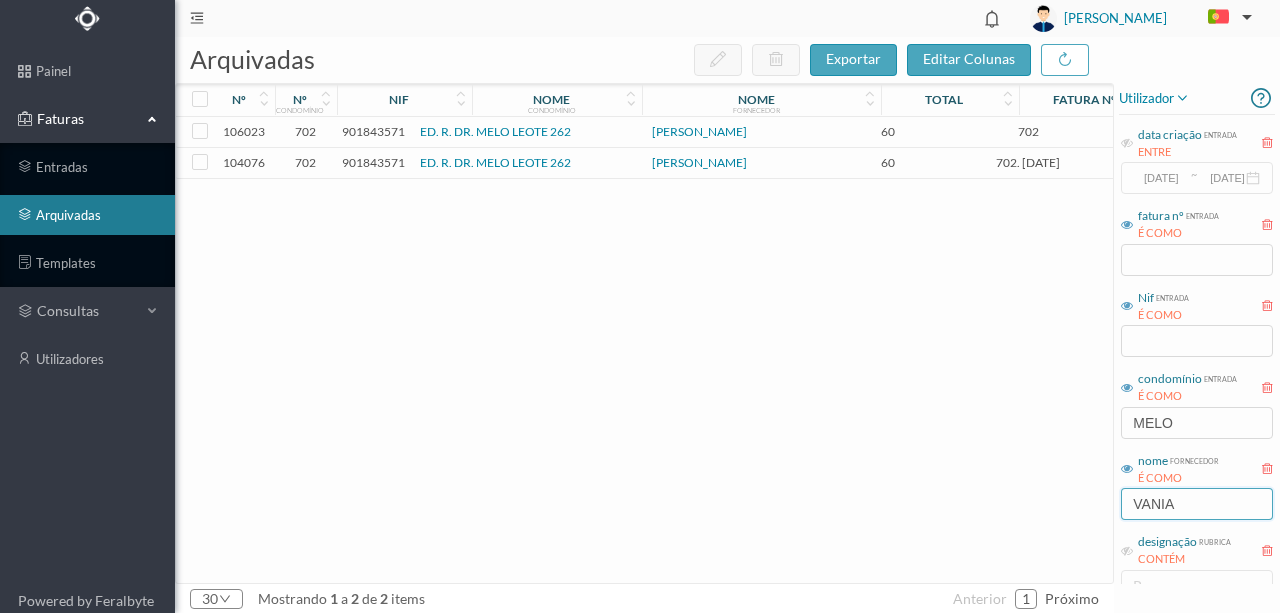 drag, startPoint x: 1177, startPoint y: 502, endPoint x: 1129, endPoint y: 507, distance: 48.259712 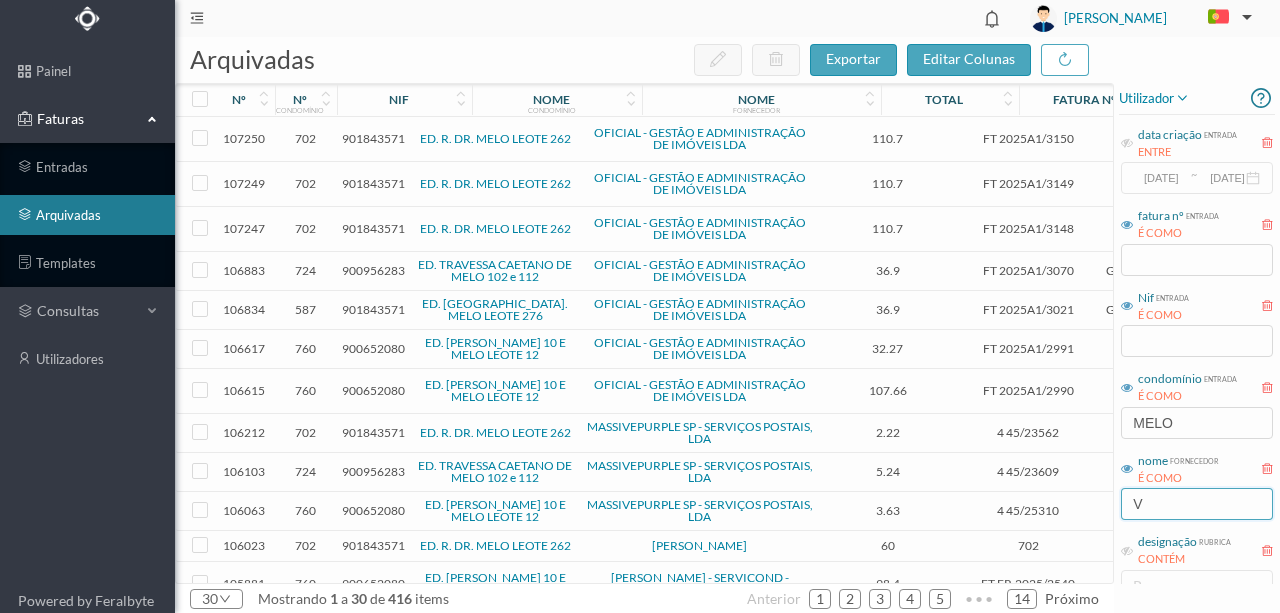 type on "V" 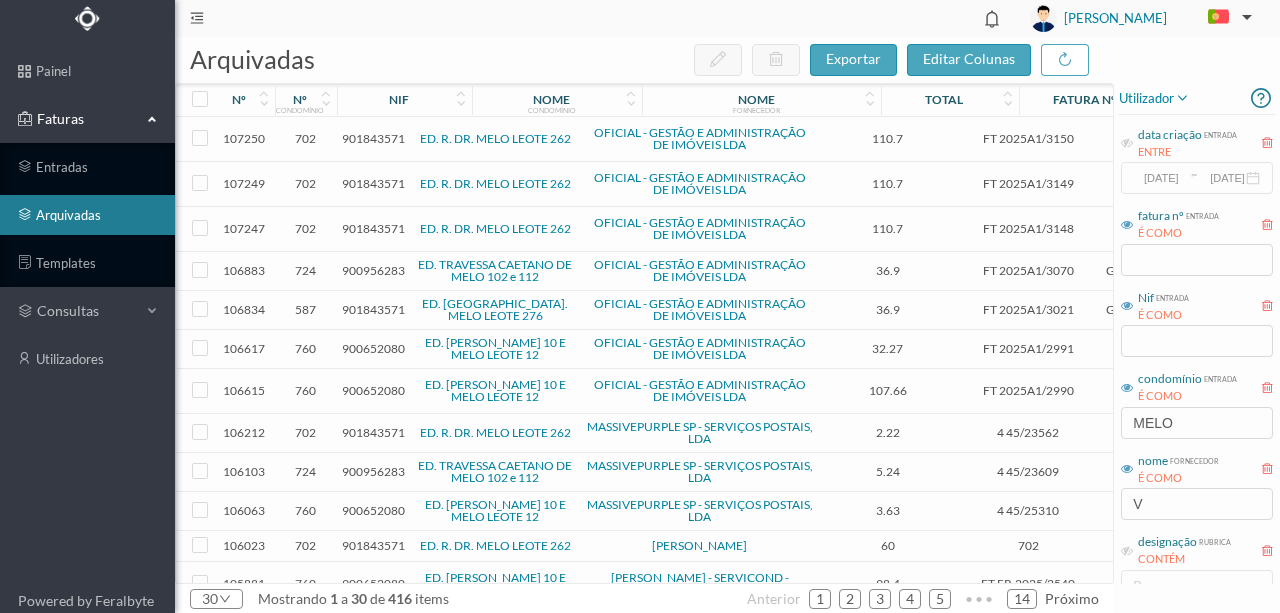 click on "901843571" at bounding box center [373, 545] 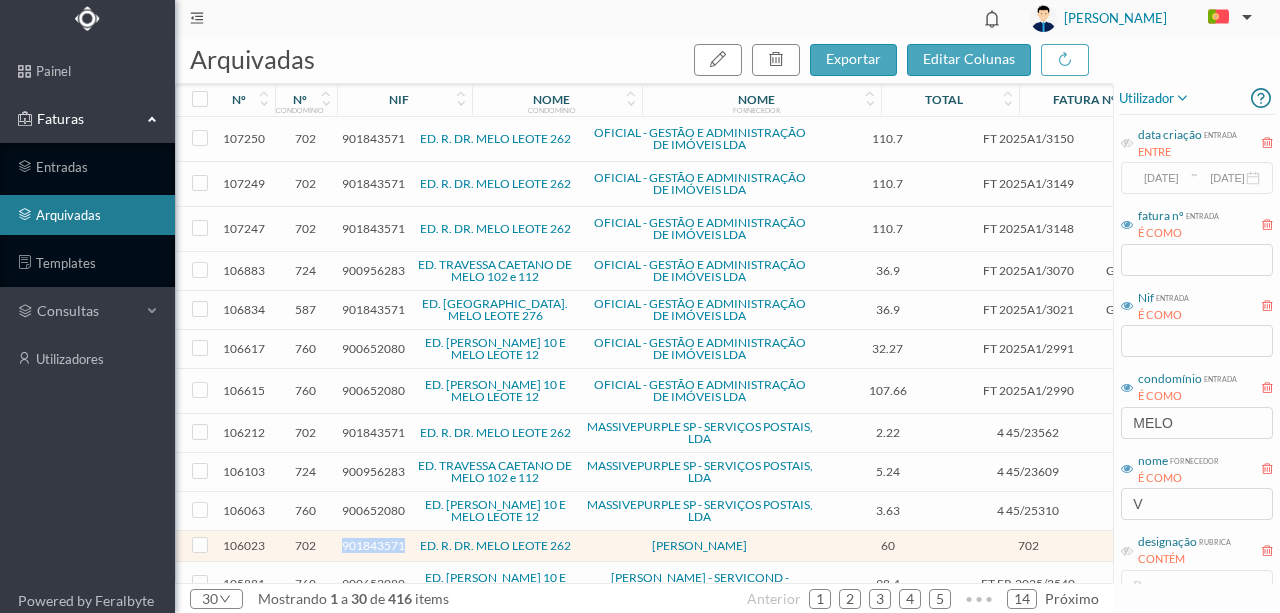click on "901843571" at bounding box center (373, 545) 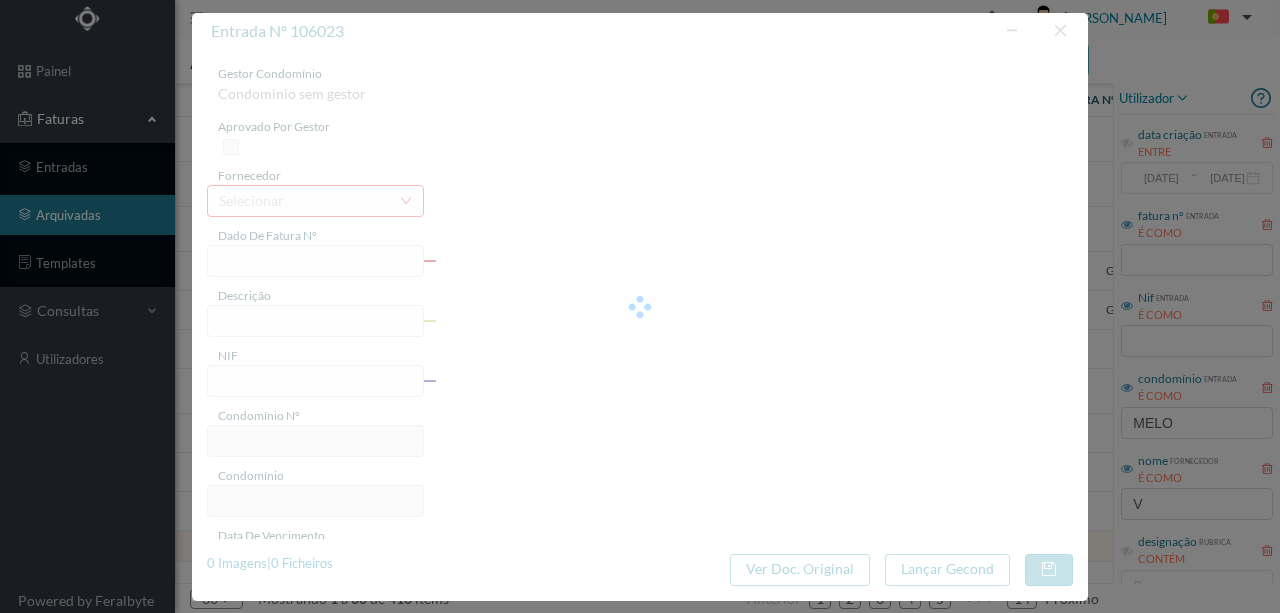 type on "702" 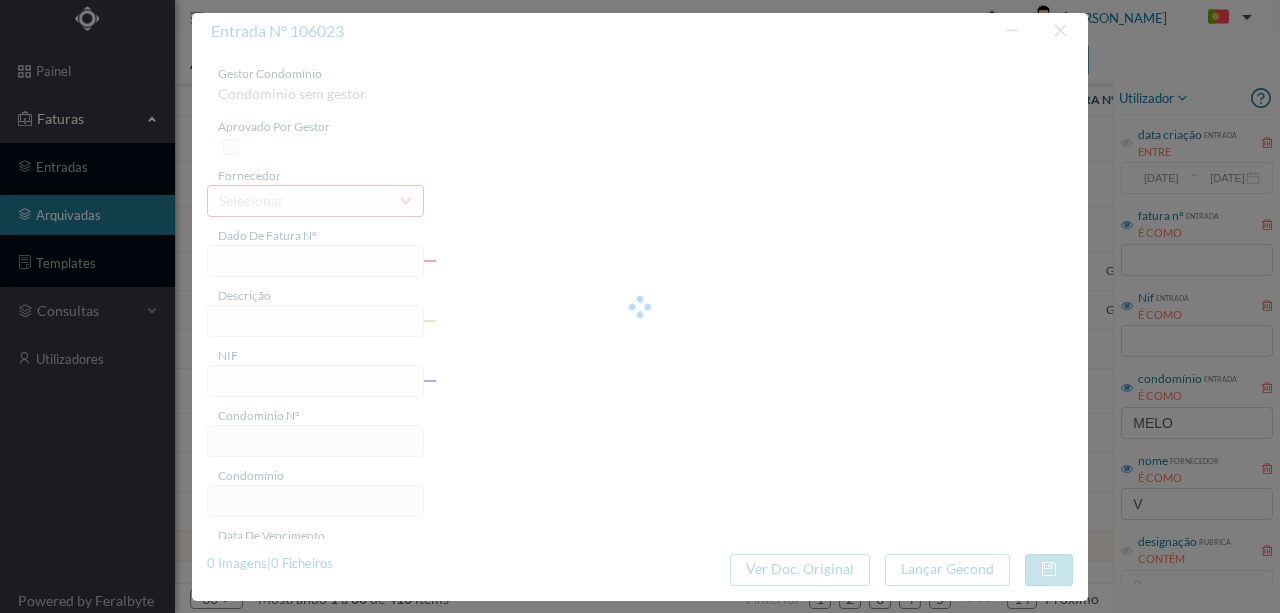 type on "LIMPEZA JUNHO" 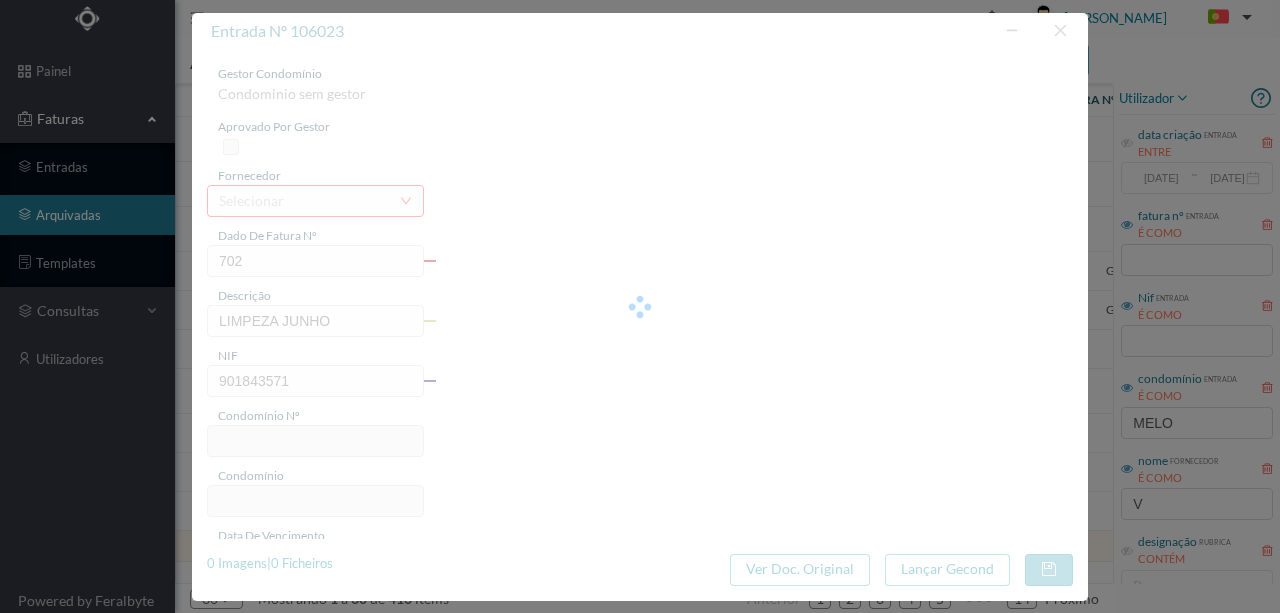 type on "702" 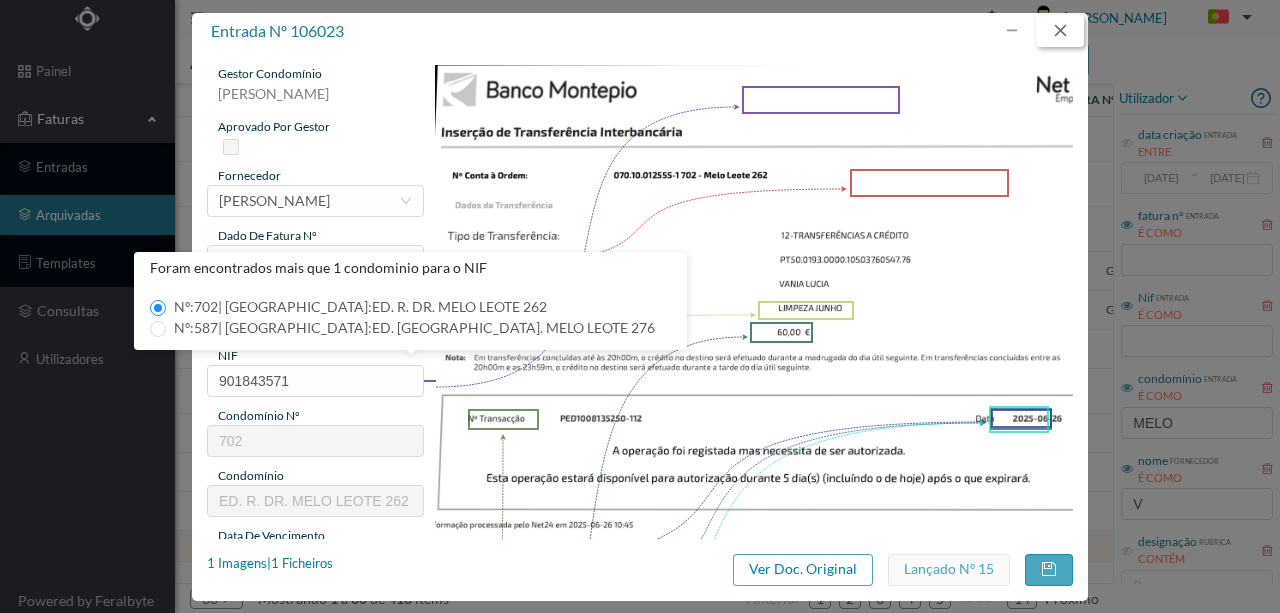 drag, startPoint x: 1057, startPoint y: 27, endPoint x: 902, endPoint y: 82, distance: 164.46884 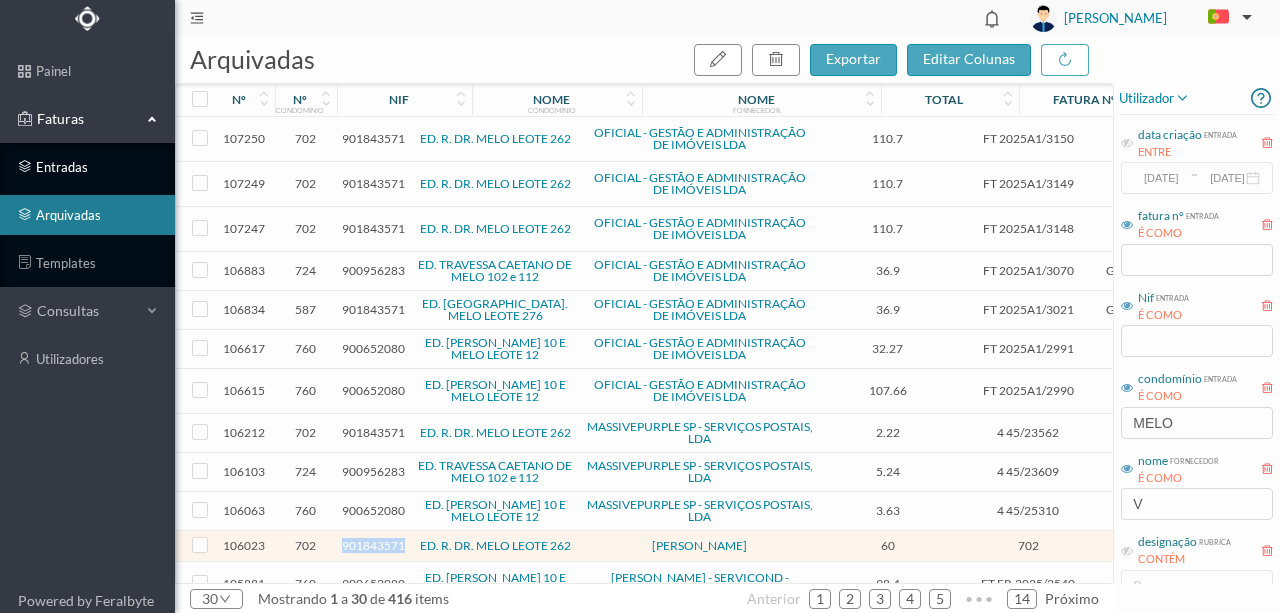click on "entradas" at bounding box center (87, 167) 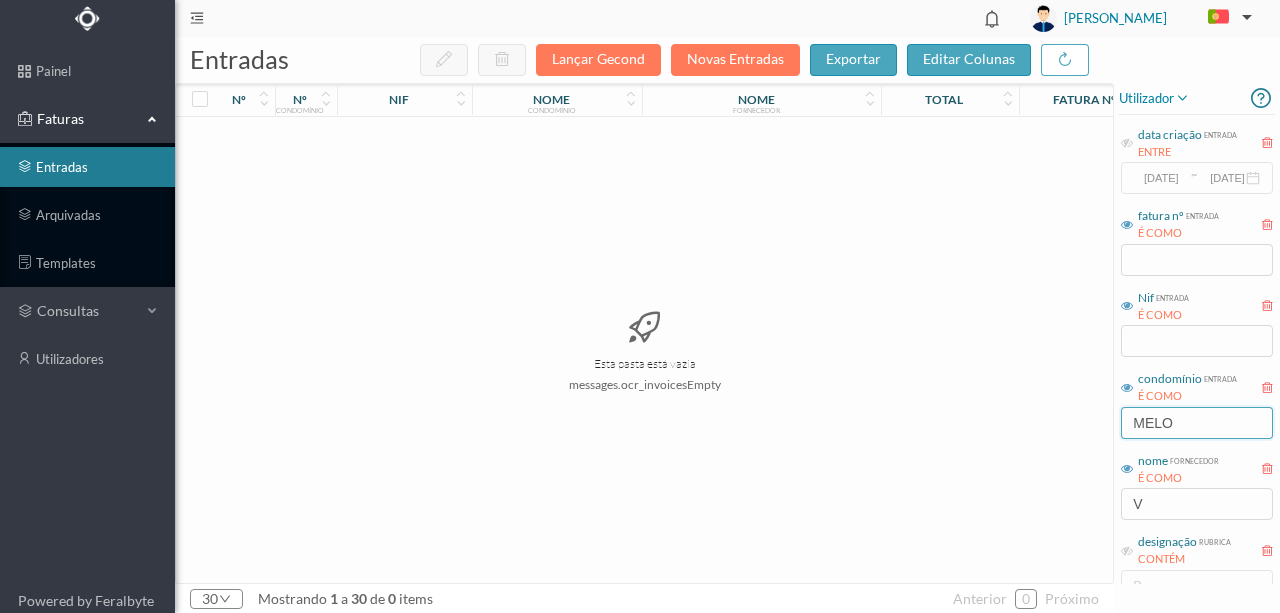 drag, startPoint x: 1200, startPoint y: 421, endPoint x: 956, endPoint y: 369, distance: 249.47946 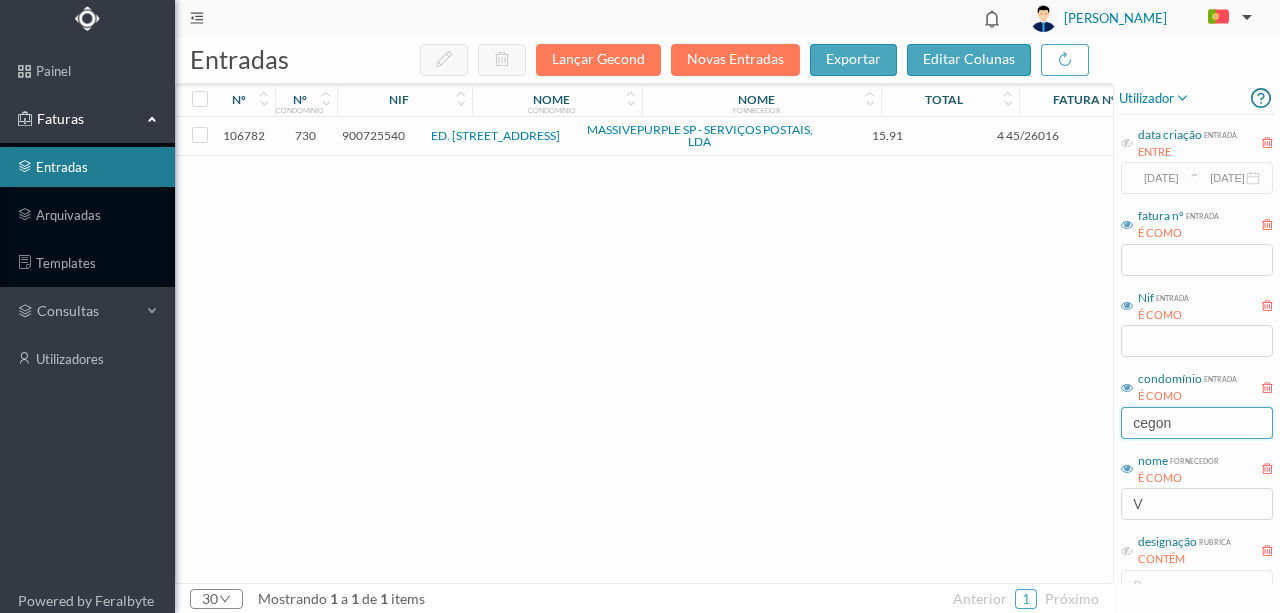 type on "cegon" 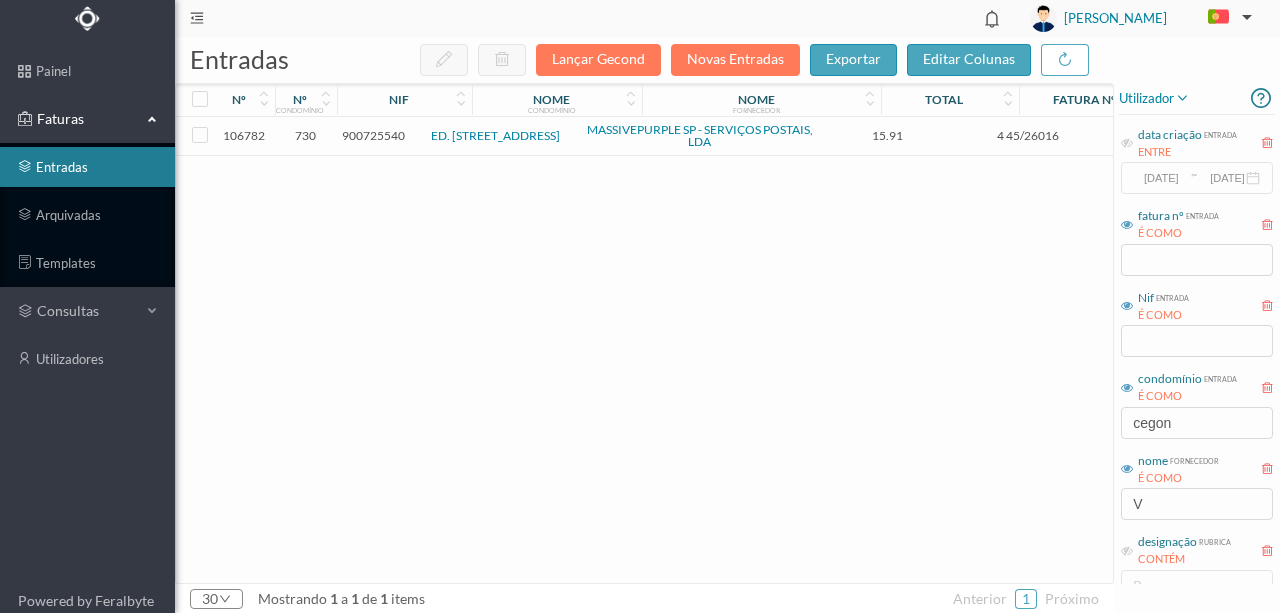 click on "900725540" at bounding box center (373, 135) 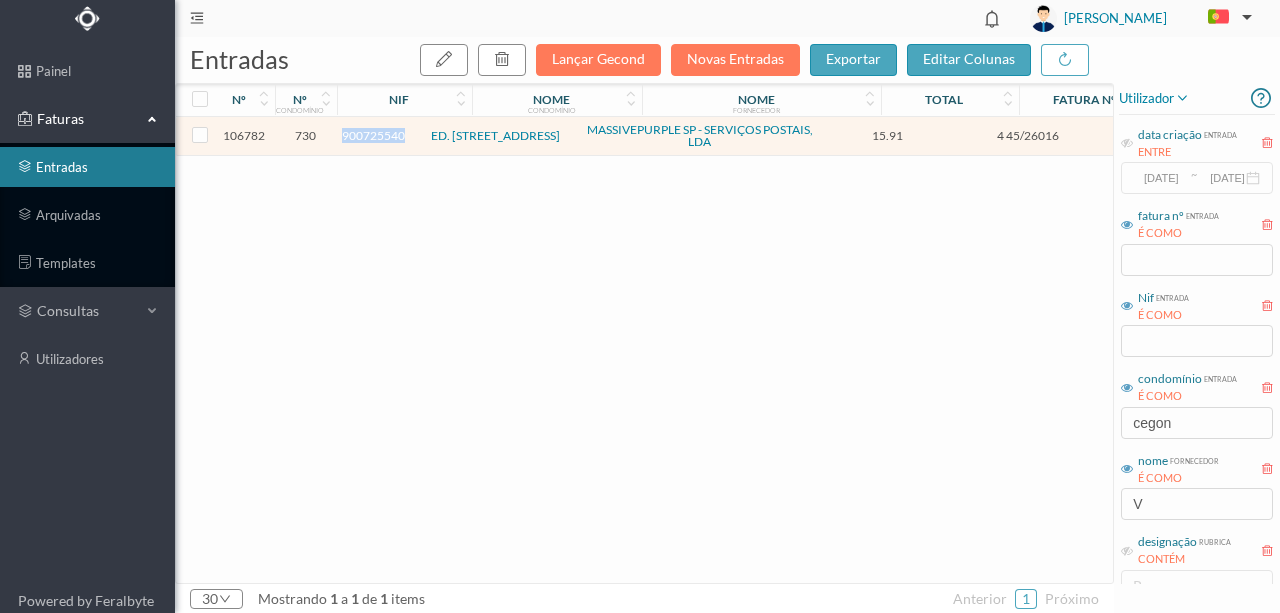 click on "900725540" at bounding box center (373, 135) 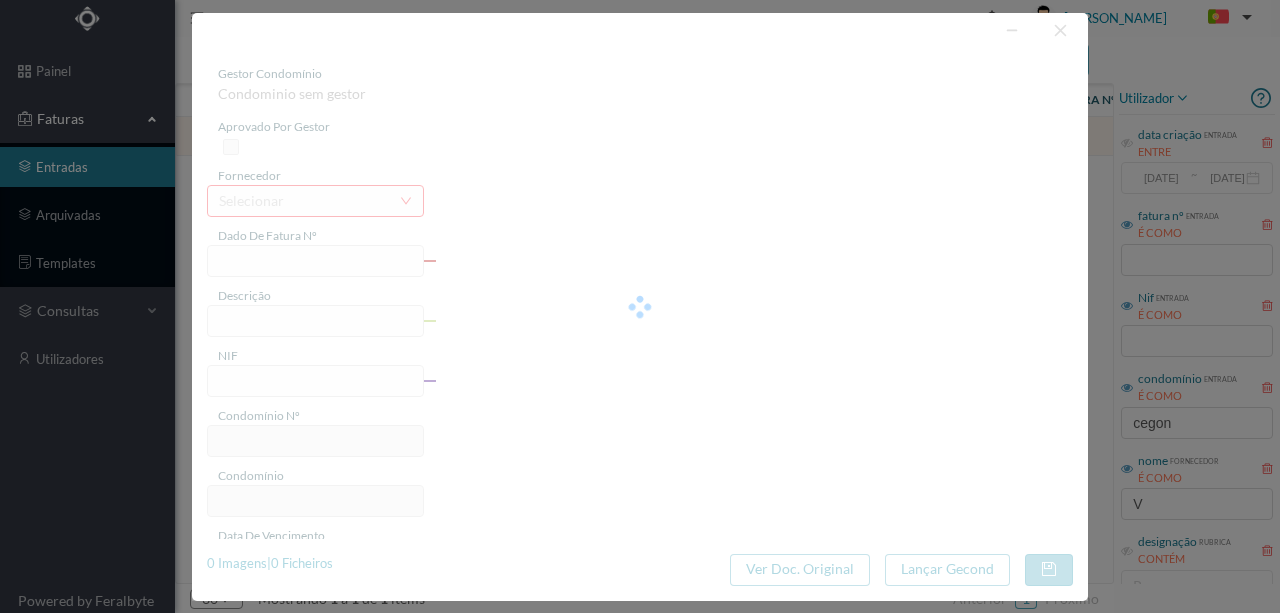 type on "4 45/26016" 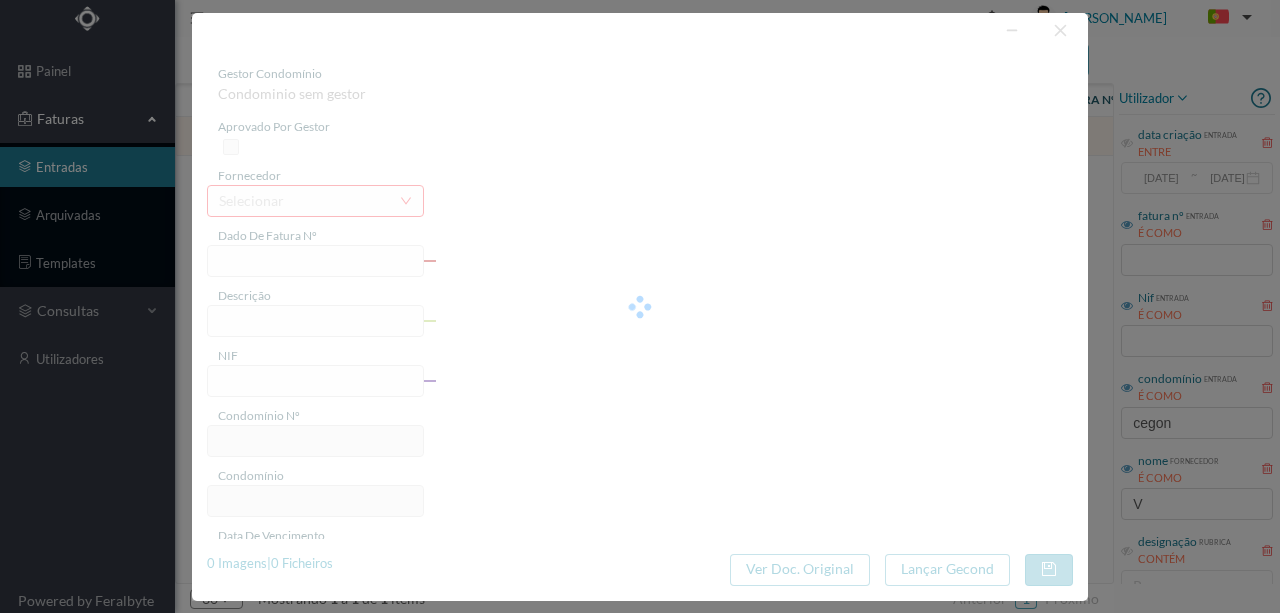 type on "Serviço [PERSON_NAME]" 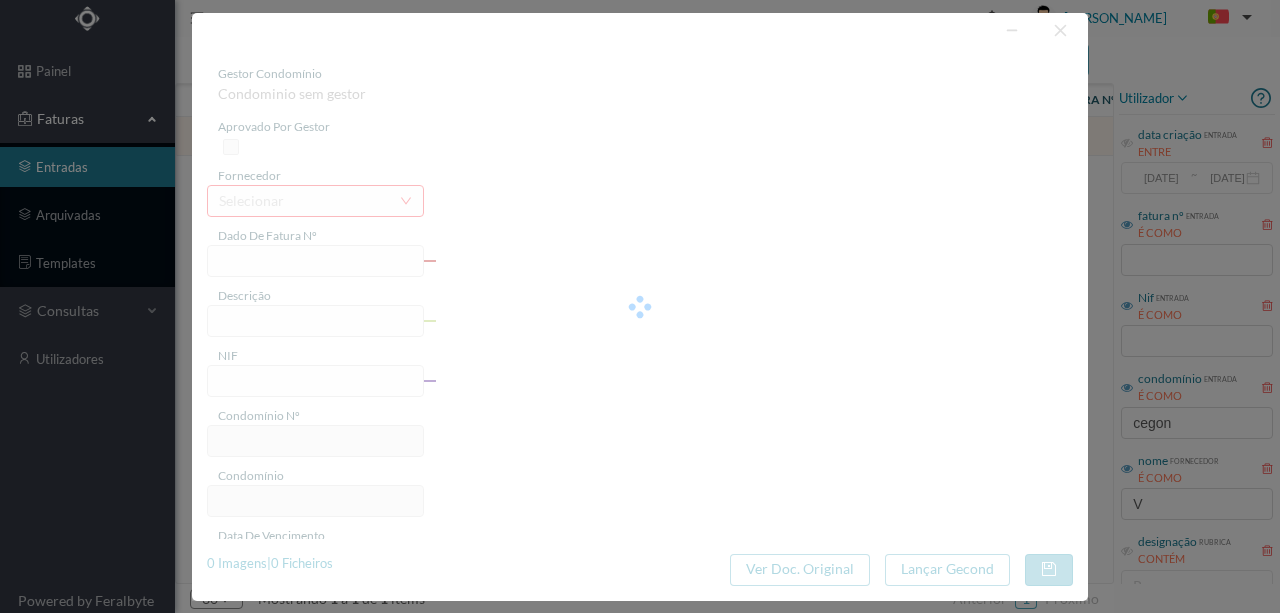 type on "900725540" 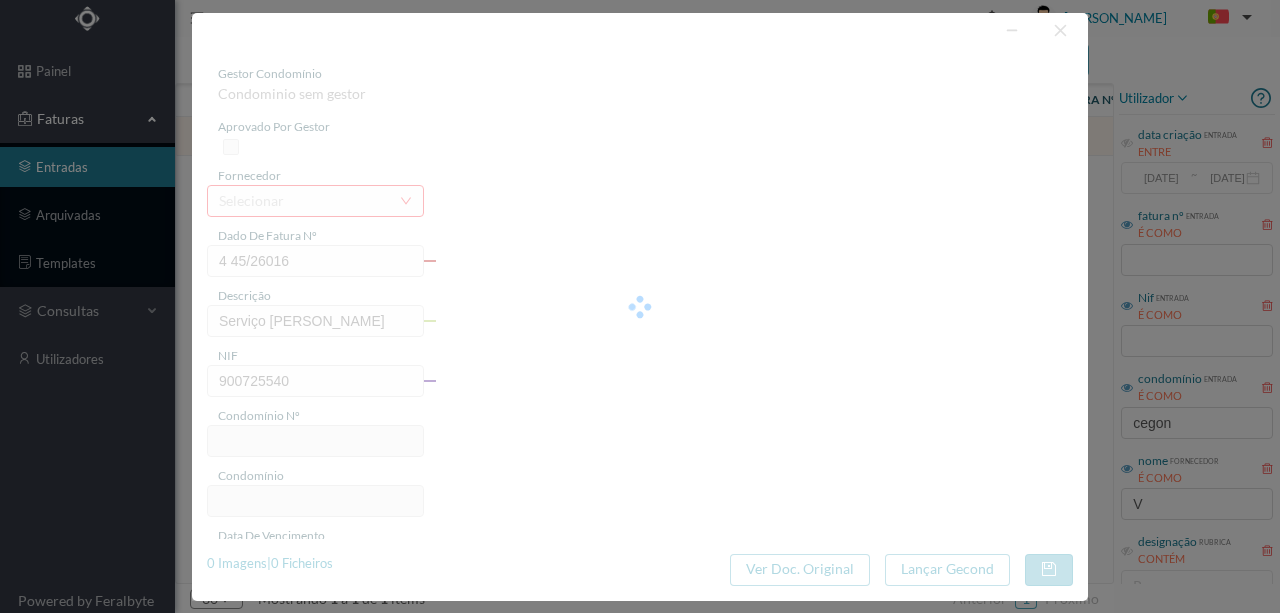 type on "730" 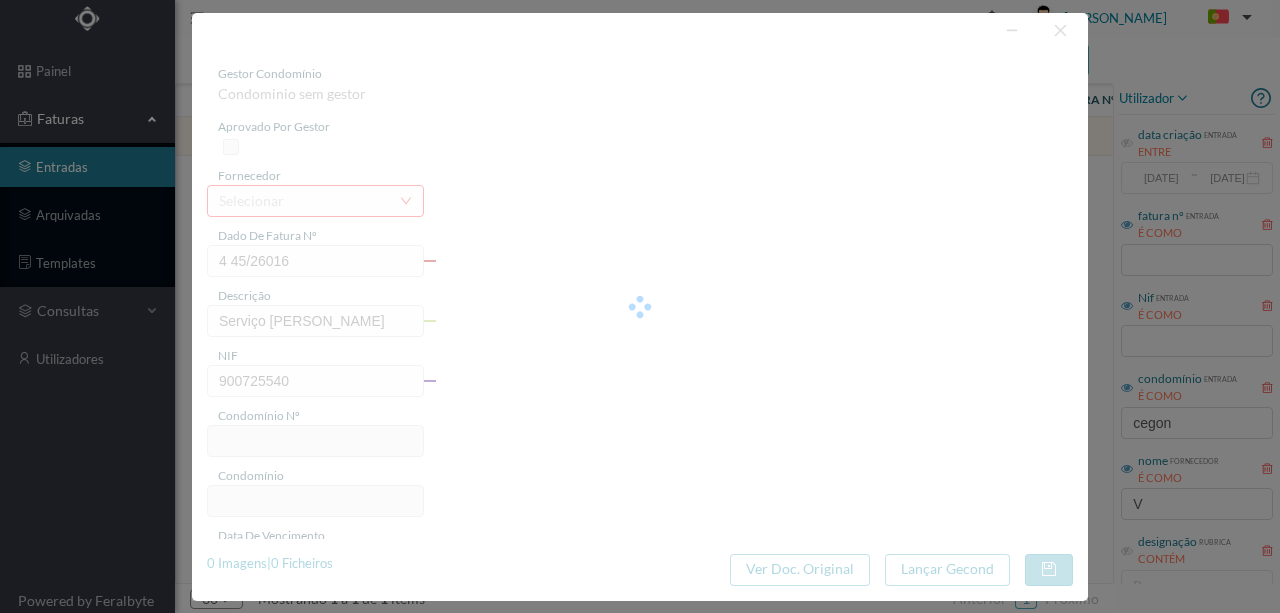 type on "ED. [STREET_ADDRESS]" 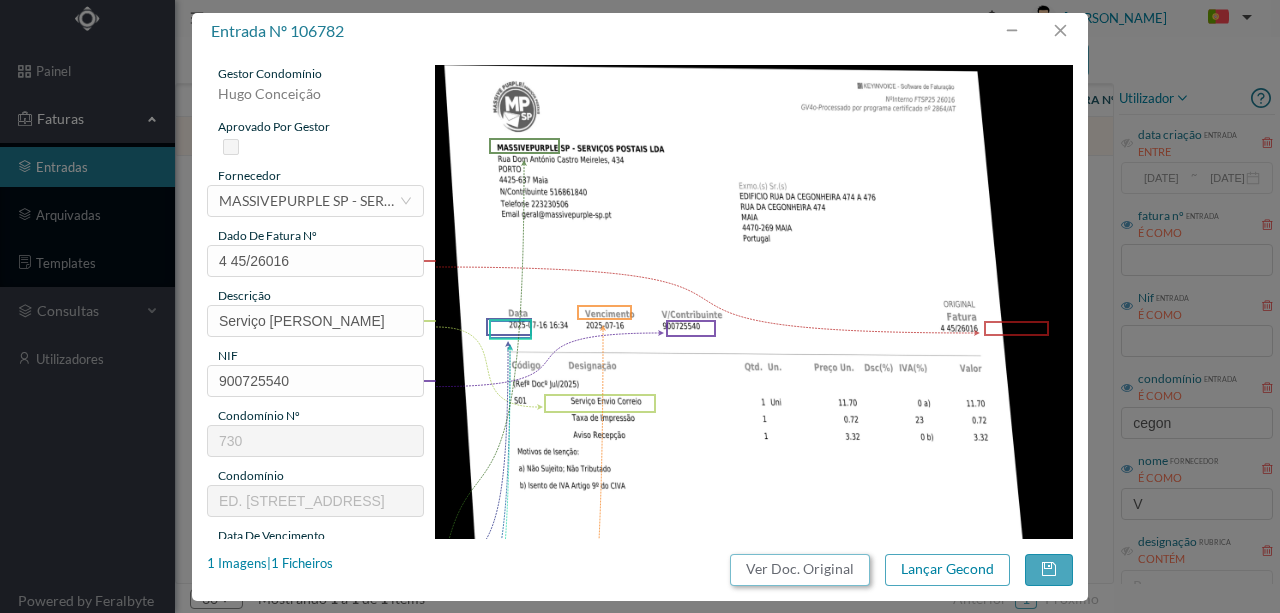 click on "Ver Doc. Original" at bounding box center (800, 570) 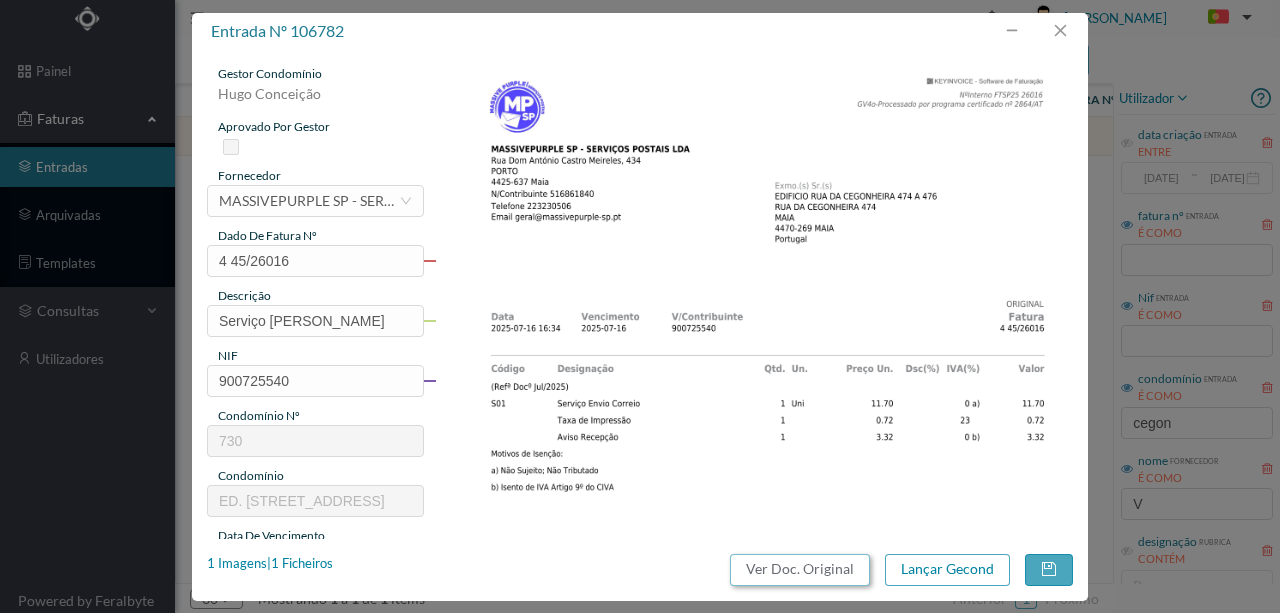 scroll, scrollTop: 133, scrollLeft: 0, axis: vertical 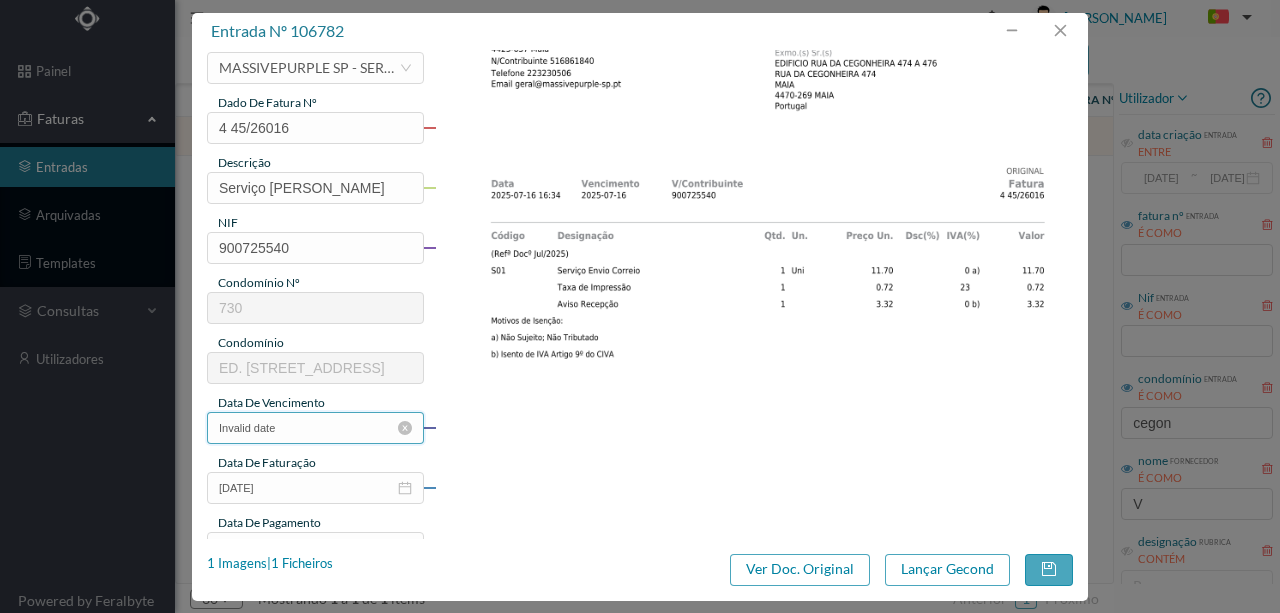 click on "Invalid date" at bounding box center [315, 428] 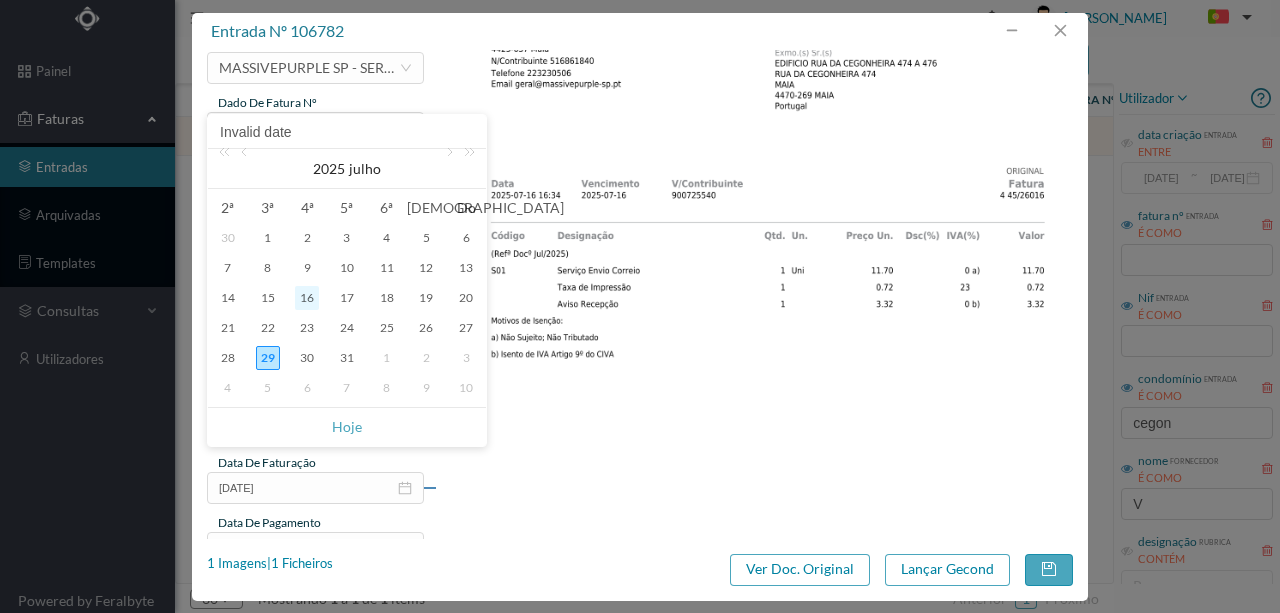click on "16" at bounding box center [307, 298] 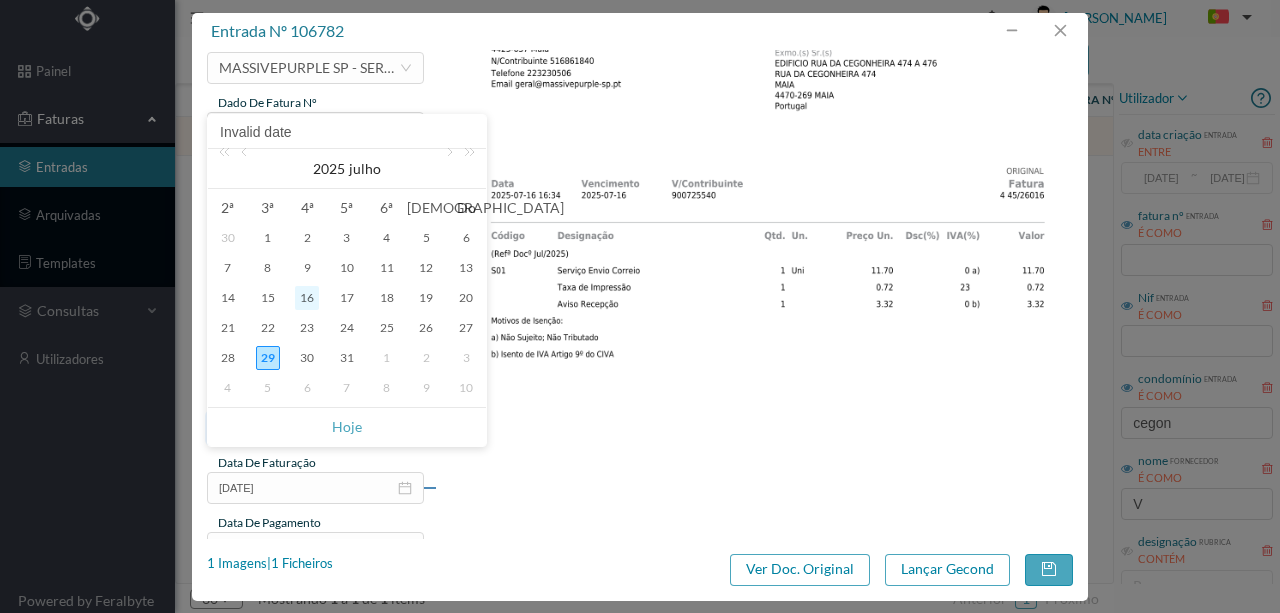 type on "[DATE]" 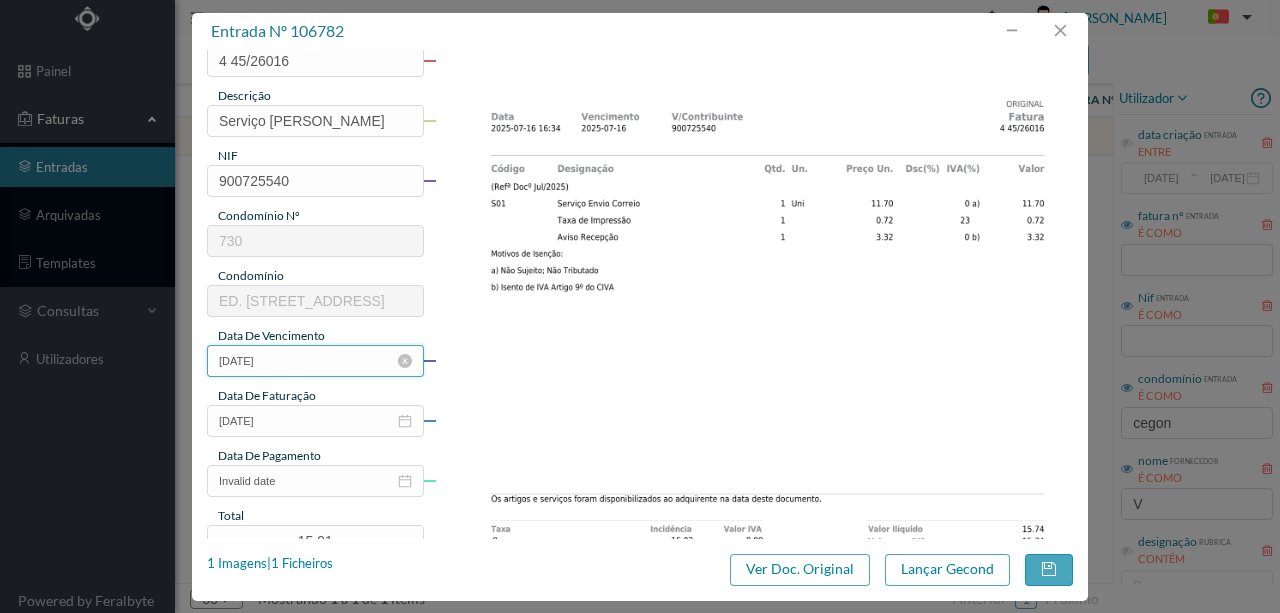 scroll, scrollTop: 266, scrollLeft: 0, axis: vertical 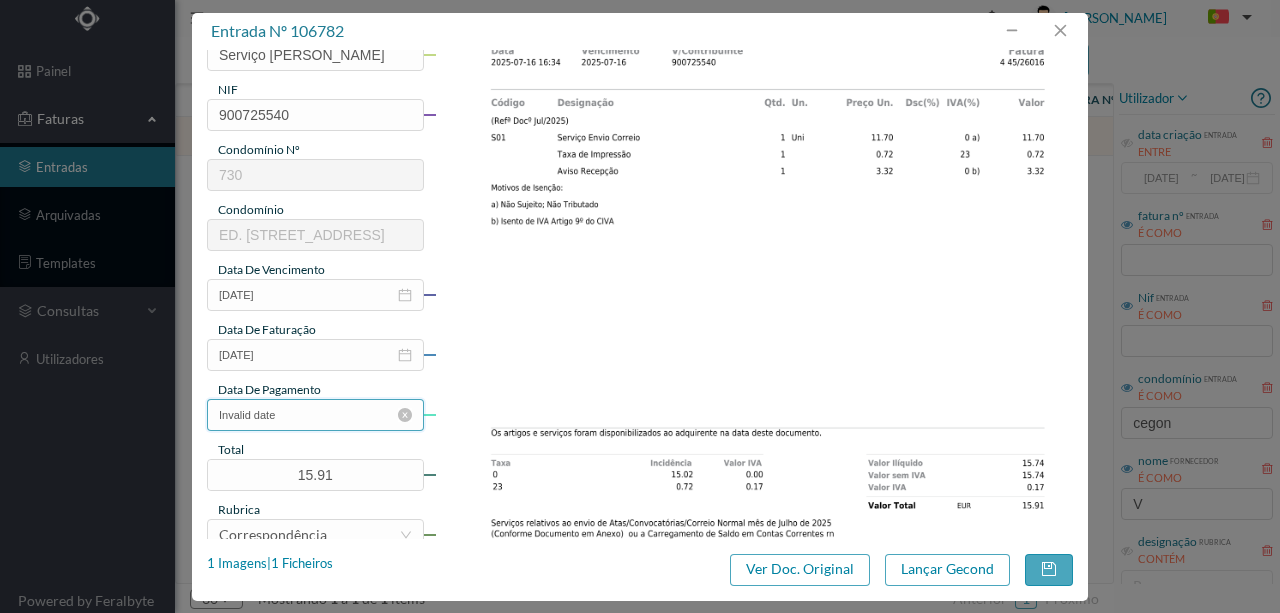 click on "Invalid date" at bounding box center (315, 415) 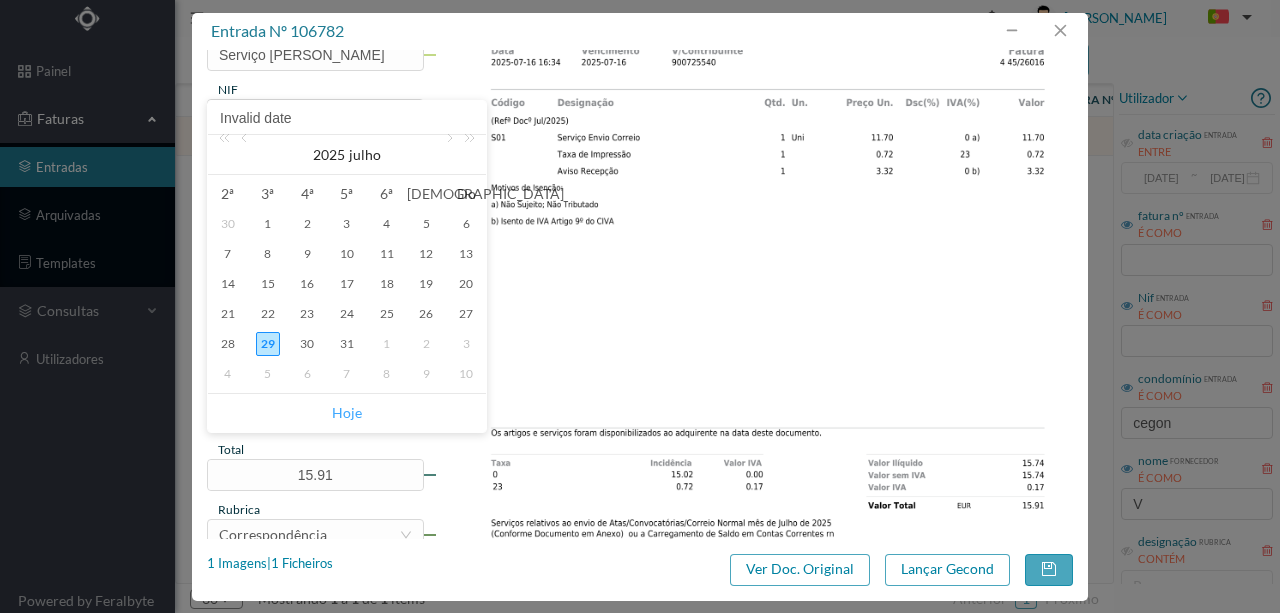 click on "Hoje" at bounding box center (347, 413) 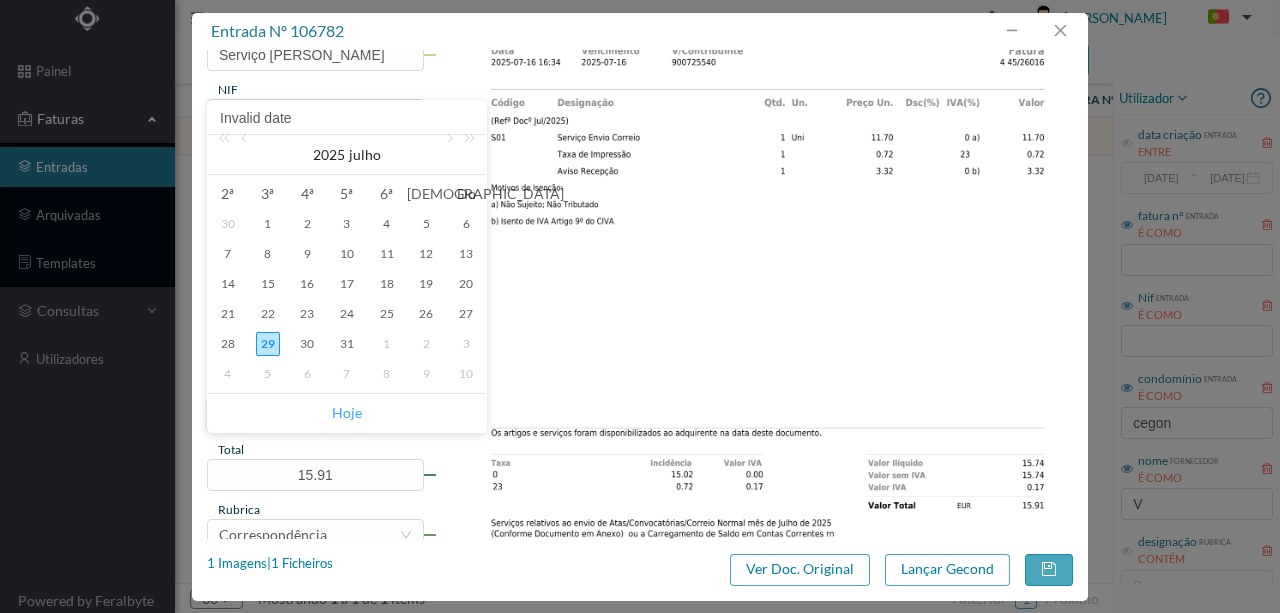 type on "[DATE]" 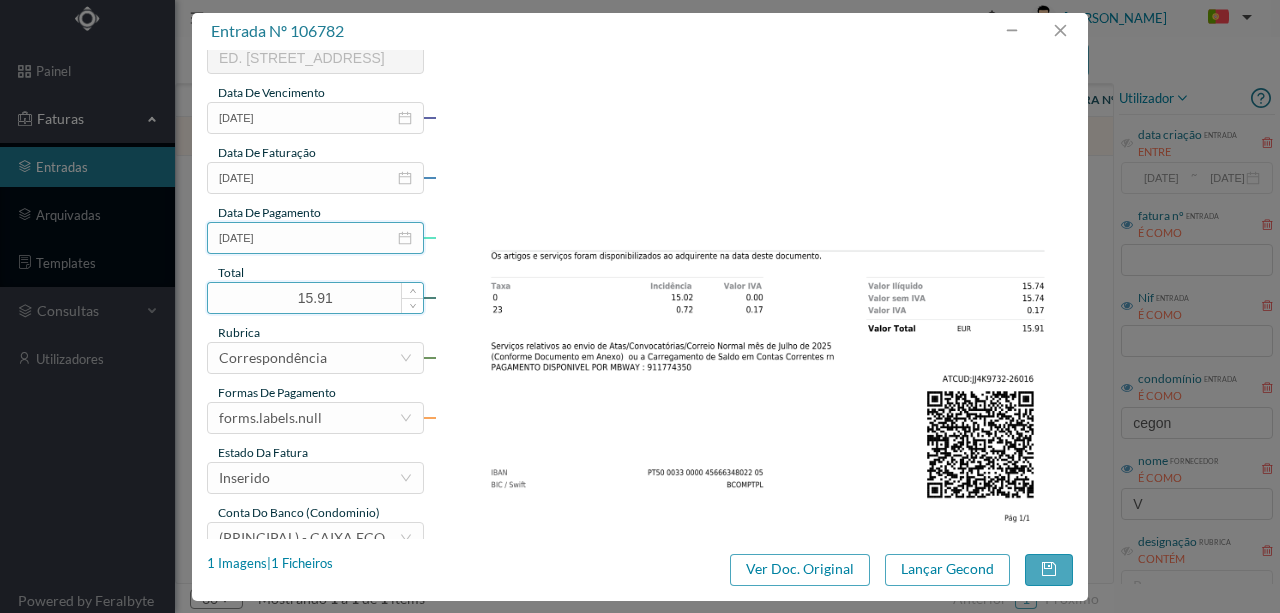 scroll, scrollTop: 466, scrollLeft: 0, axis: vertical 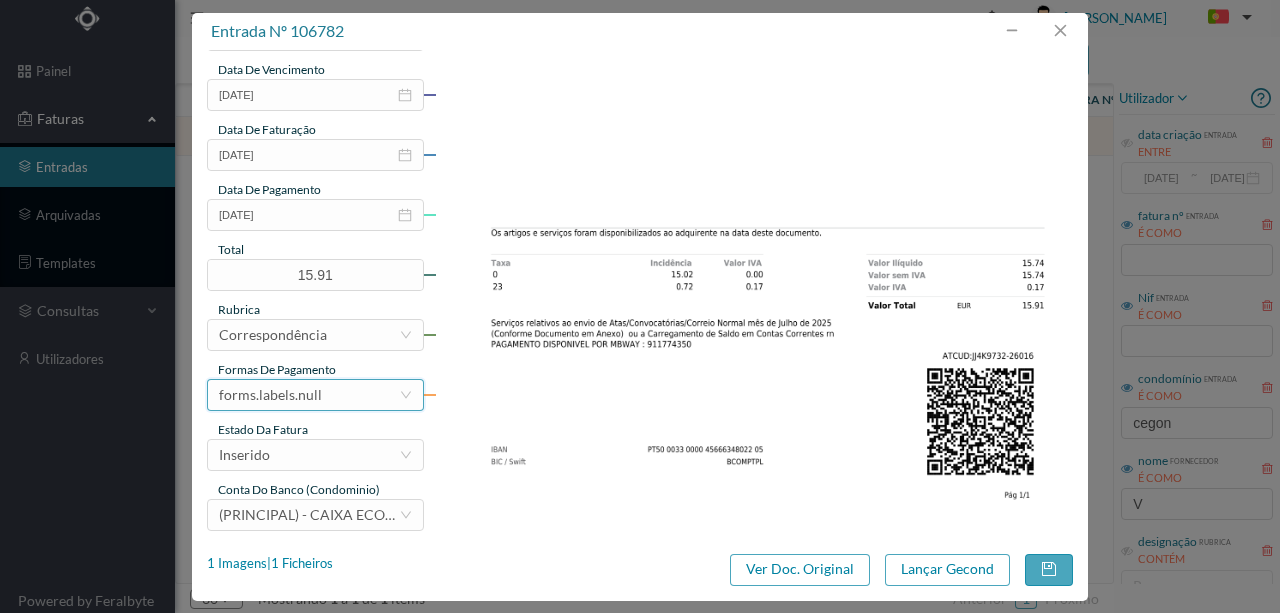 click on "forms.labels.null" at bounding box center [270, 395] 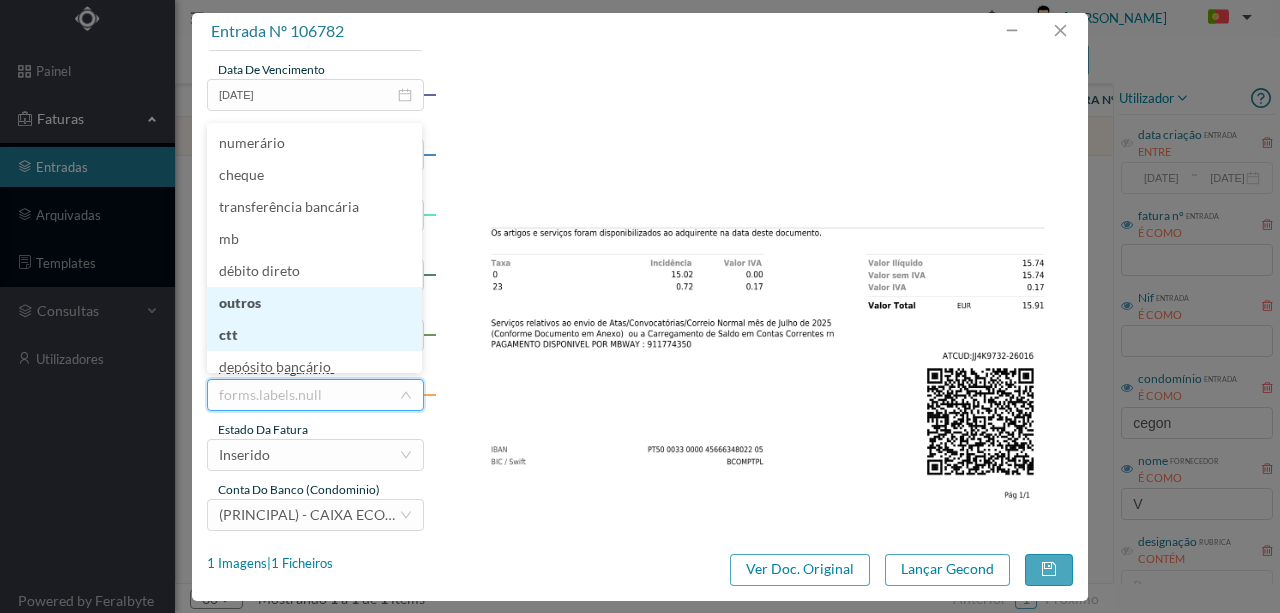scroll, scrollTop: 4, scrollLeft: 0, axis: vertical 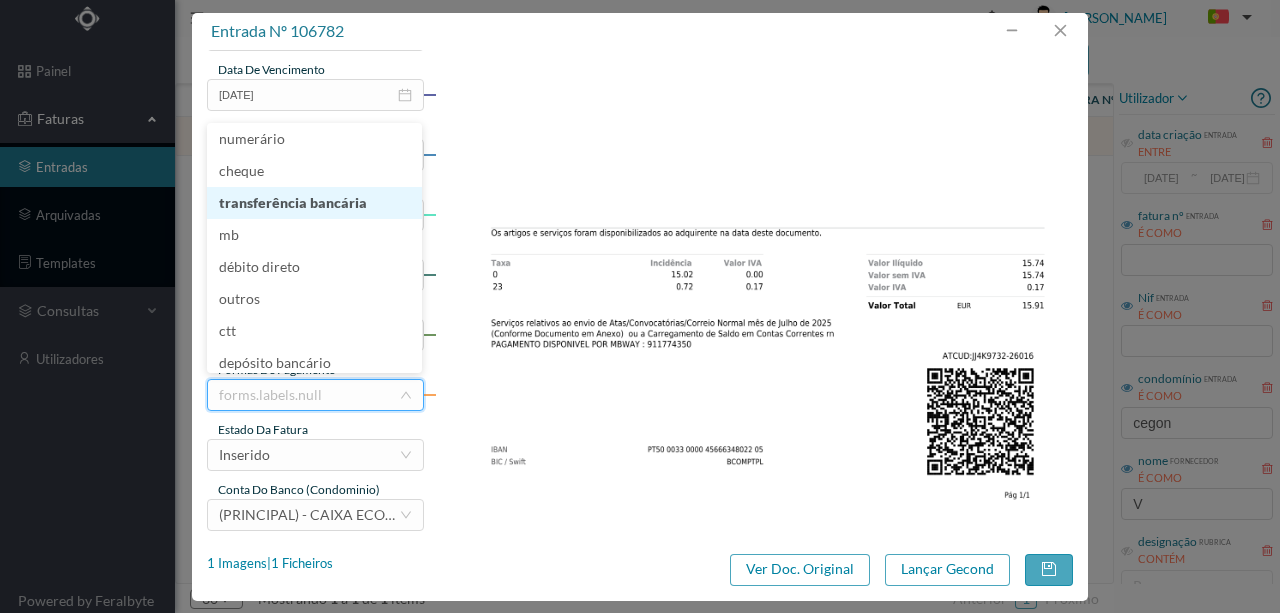 click on "transferência bancária" at bounding box center [314, 203] 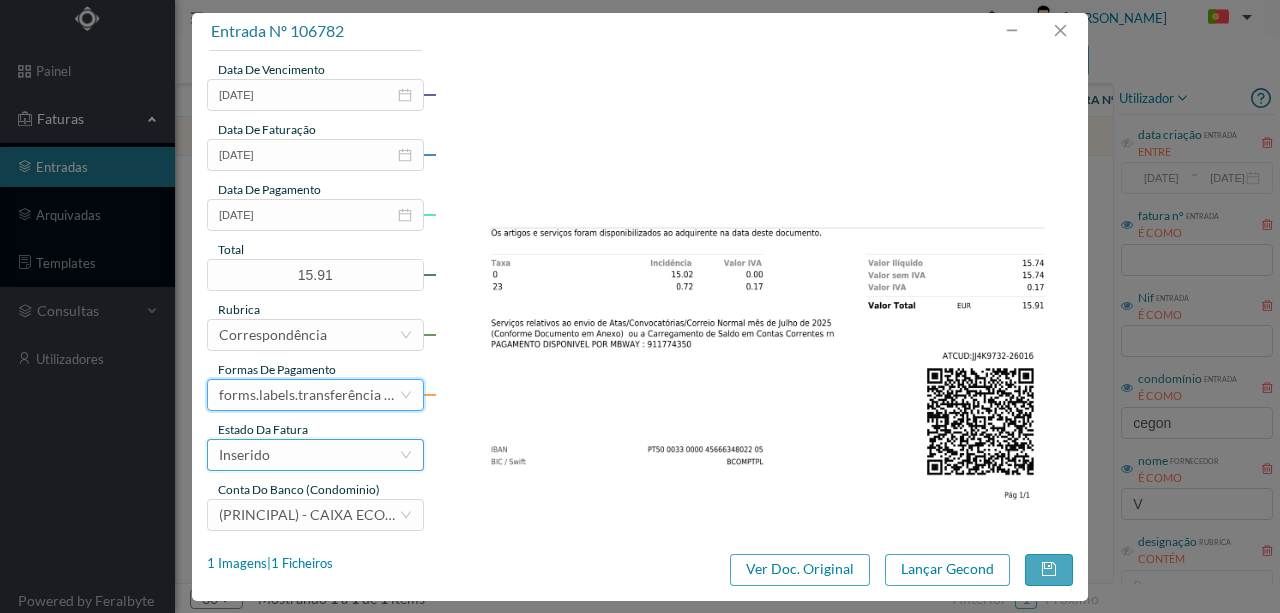 click on "Inserido" at bounding box center [309, 455] 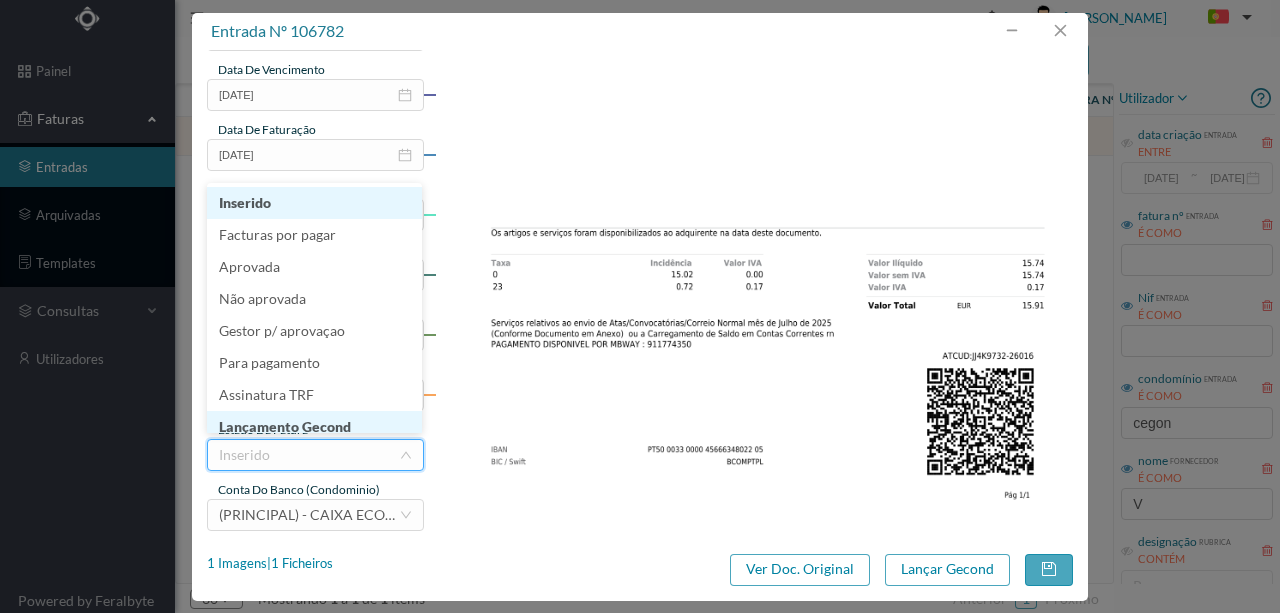 scroll, scrollTop: 10, scrollLeft: 0, axis: vertical 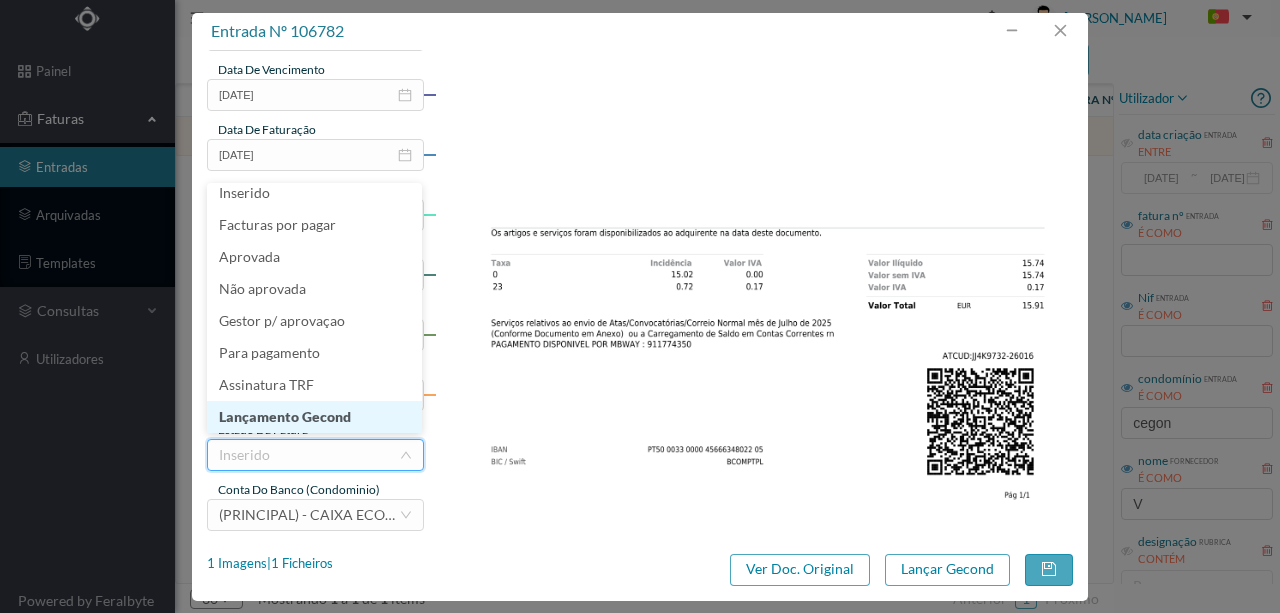 click on "Lançamento Gecond" at bounding box center (314, 417) 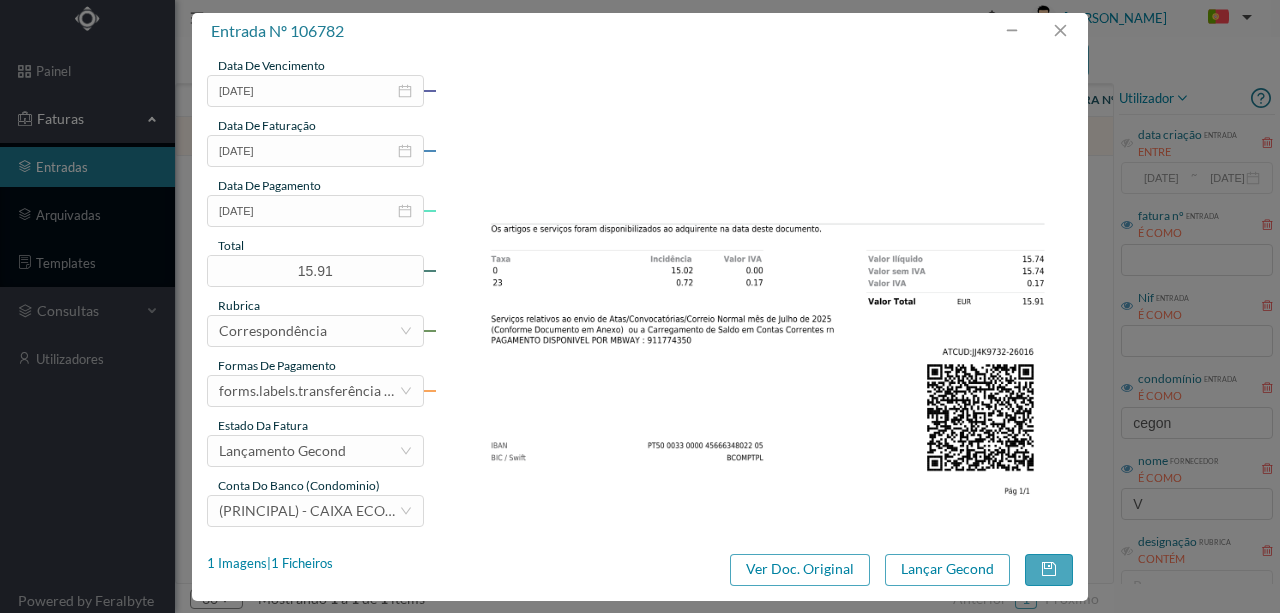 scroll, scrollTop: 473, scrollLeft: 0, axis: vertical 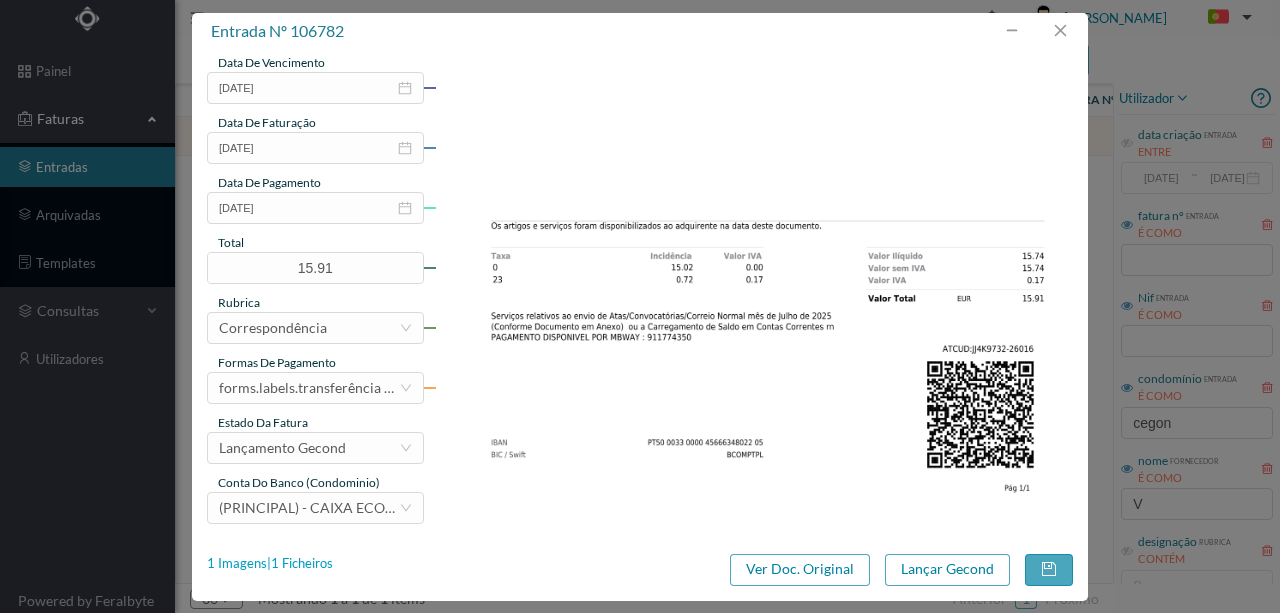 click on "1   Imagens  |  1   Ficheiros" at bounding box center (270, 564) 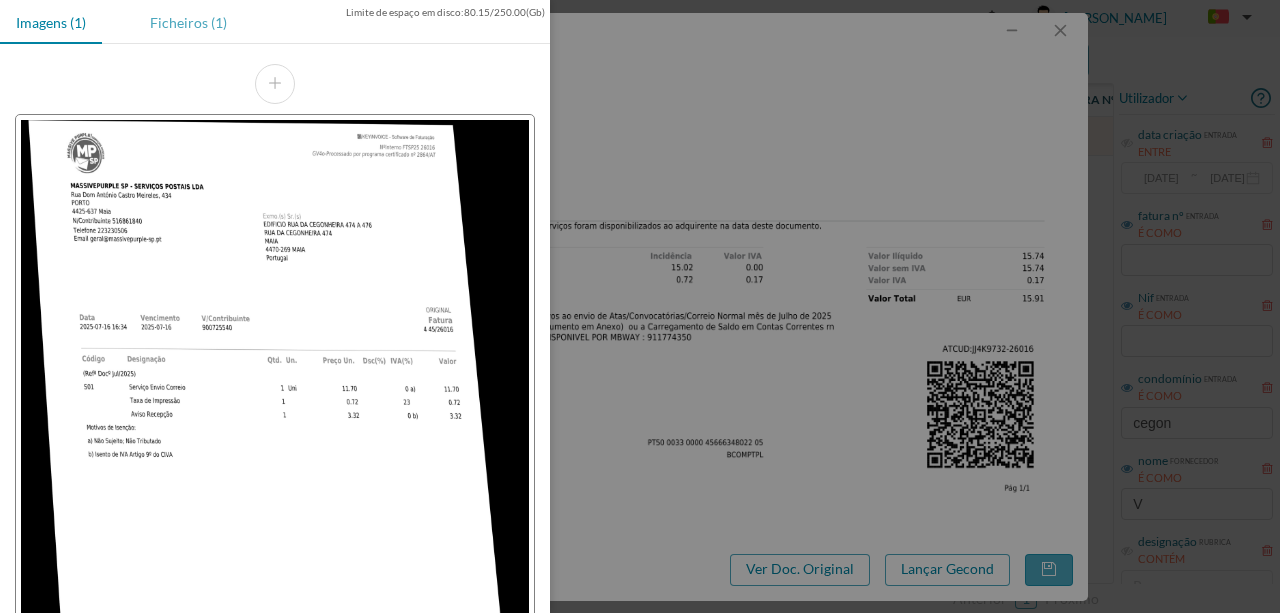 click on "Ficheiros (1)" at bounding box center [188, 22] 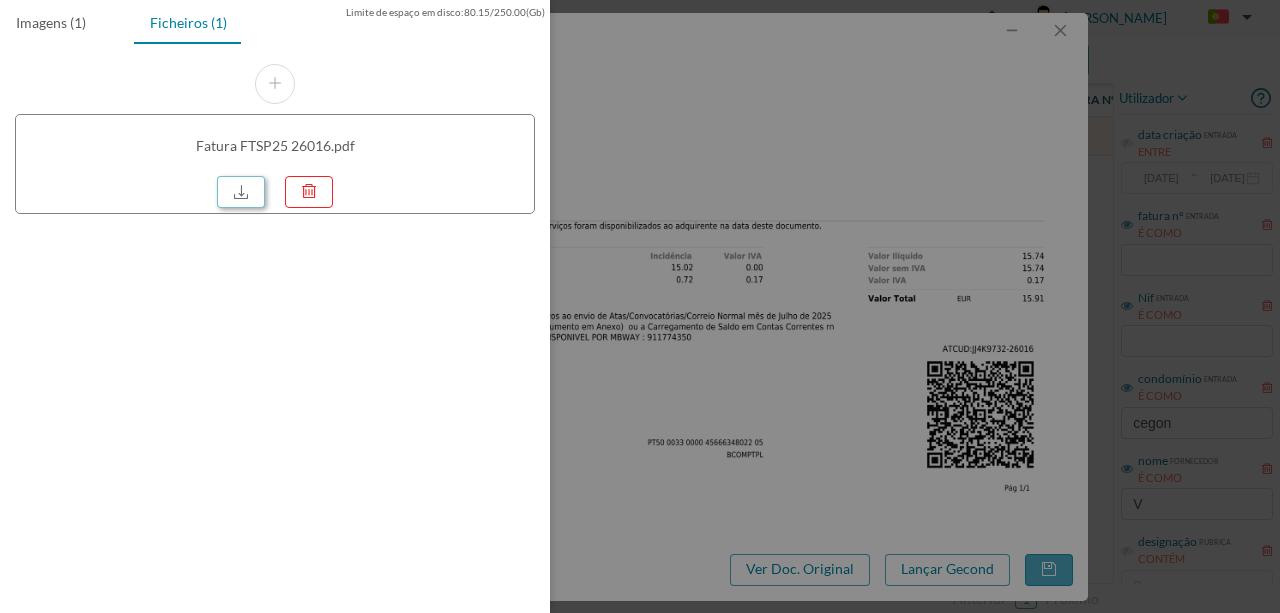 click at bounding box center (241, 192) 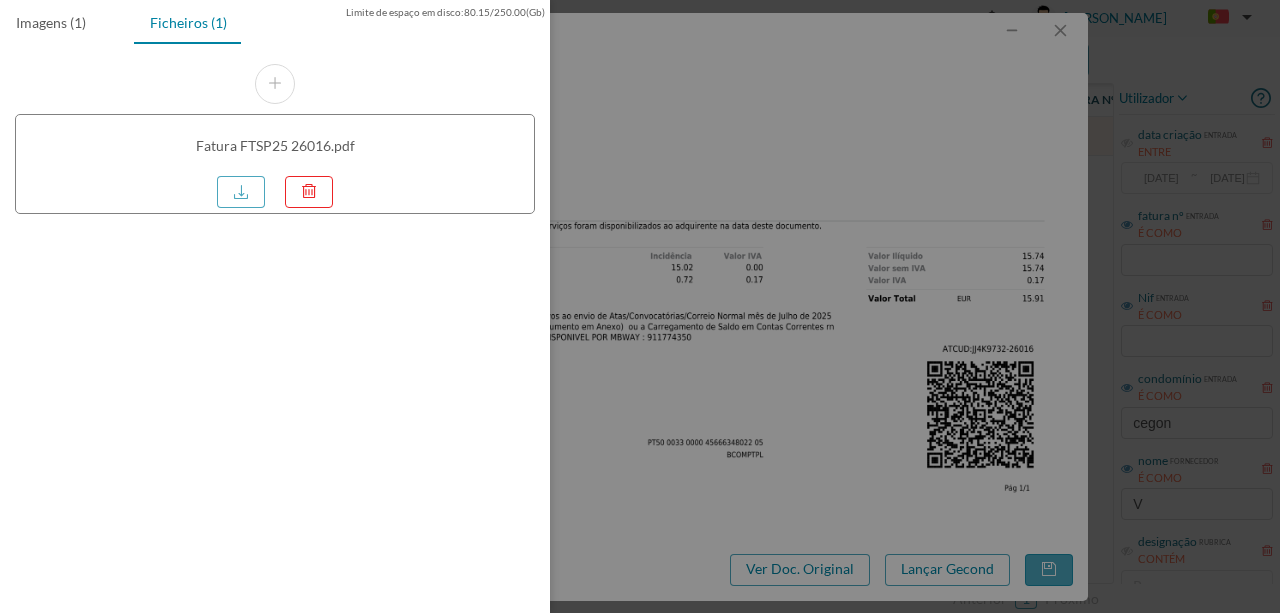 click at bounding box center [640, 306] 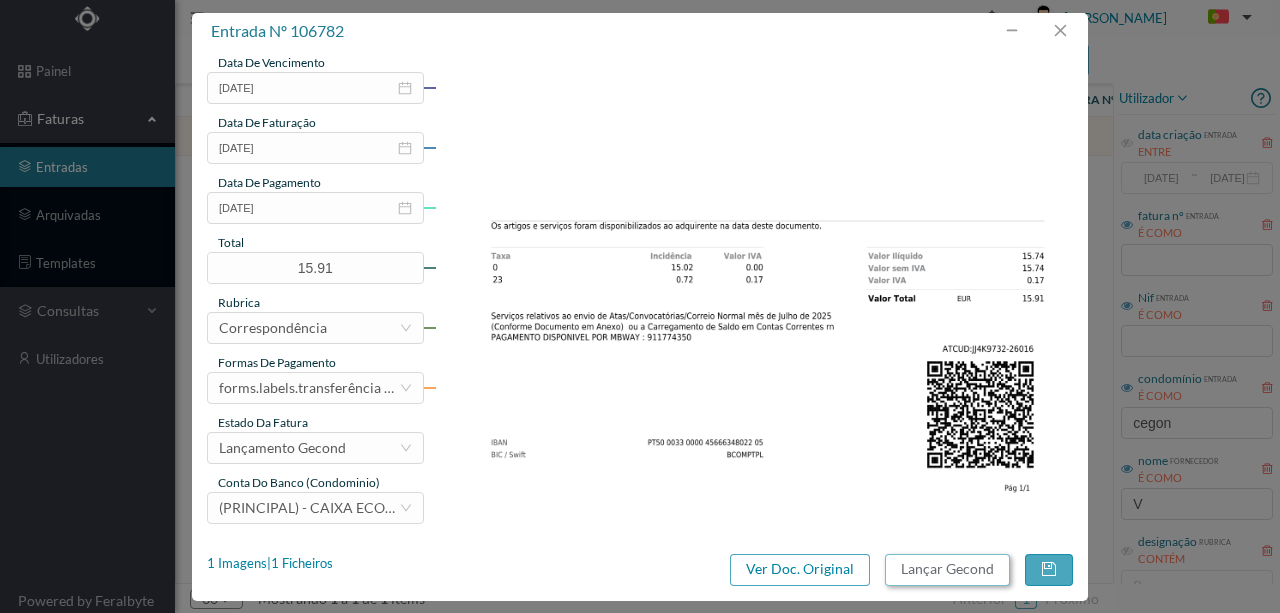 click on "Lançar Gecond" at bounding box center [947, 570] 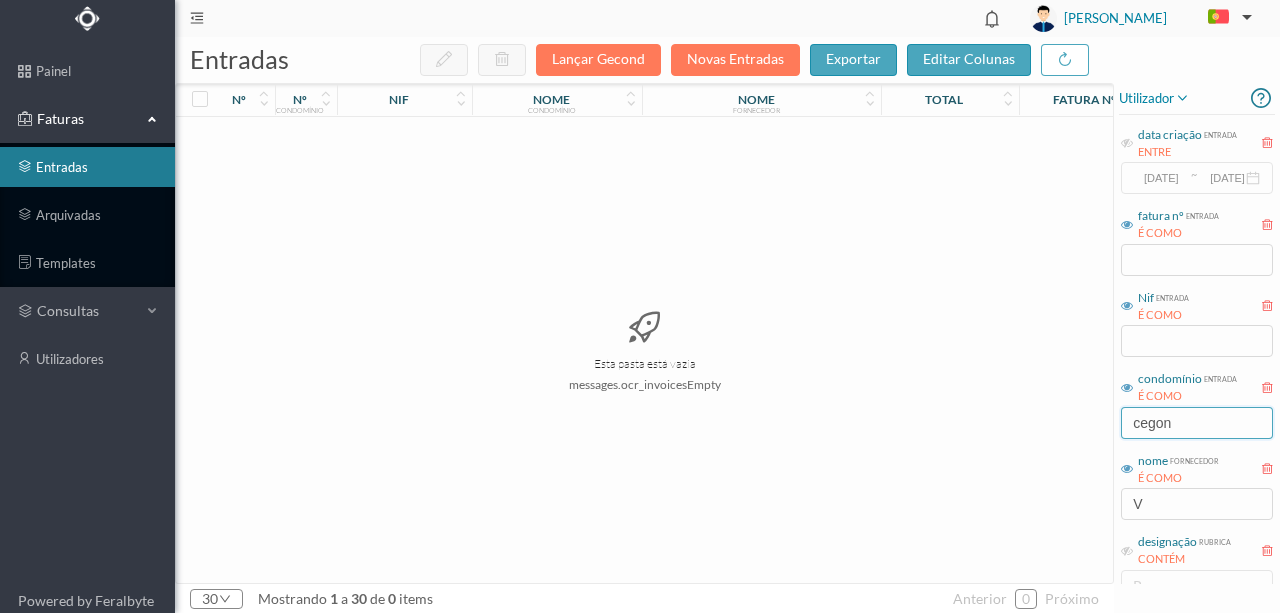 drag, startPoint x: 1220, startPoint y: 422, endPoint x: 1013, endPoint y: 414, distance: 207.15453 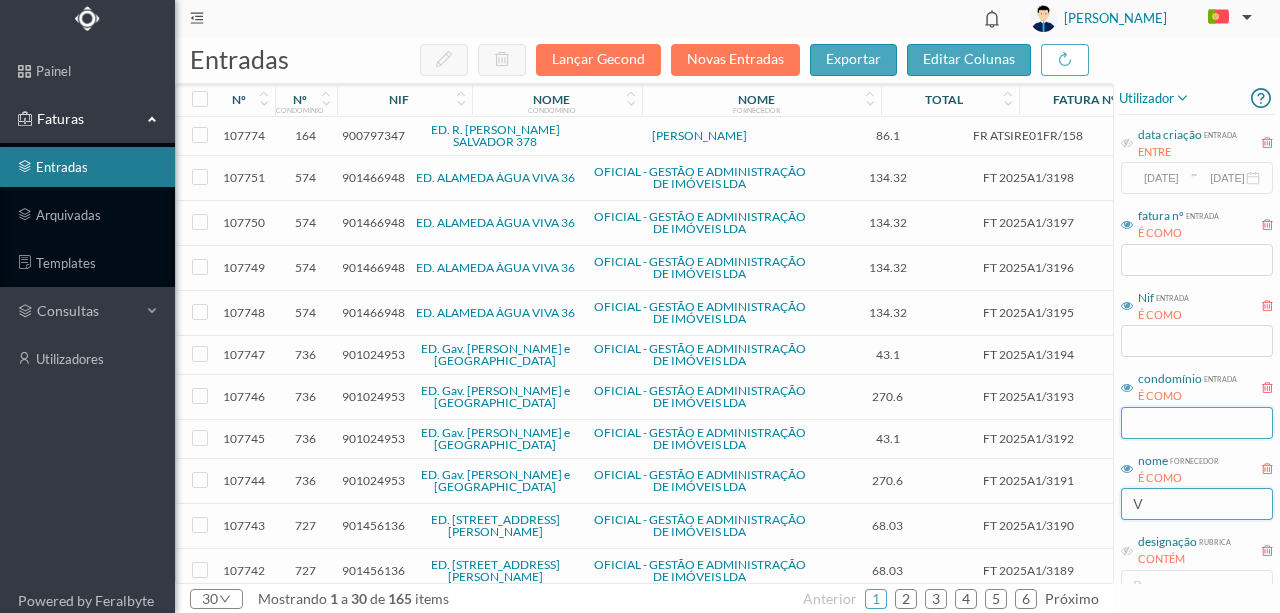 type 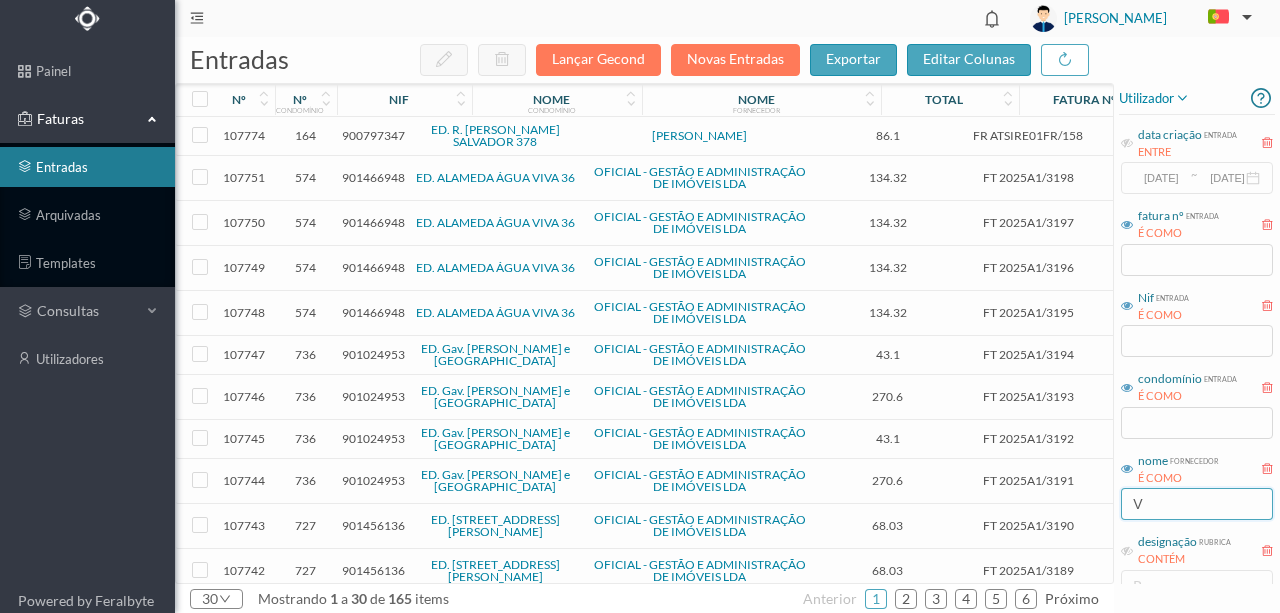 drag, startPoint x: 1170, startPoint y: 502, endPoint x: 1006, endPoint y: 492, distance: 164.3046 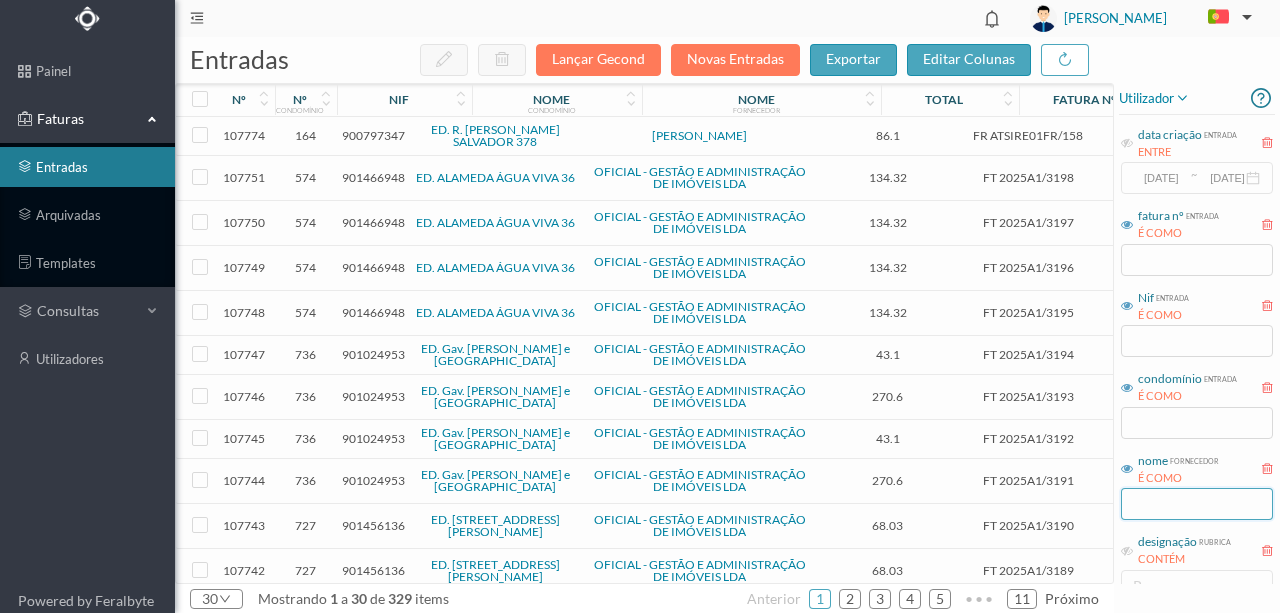 type 